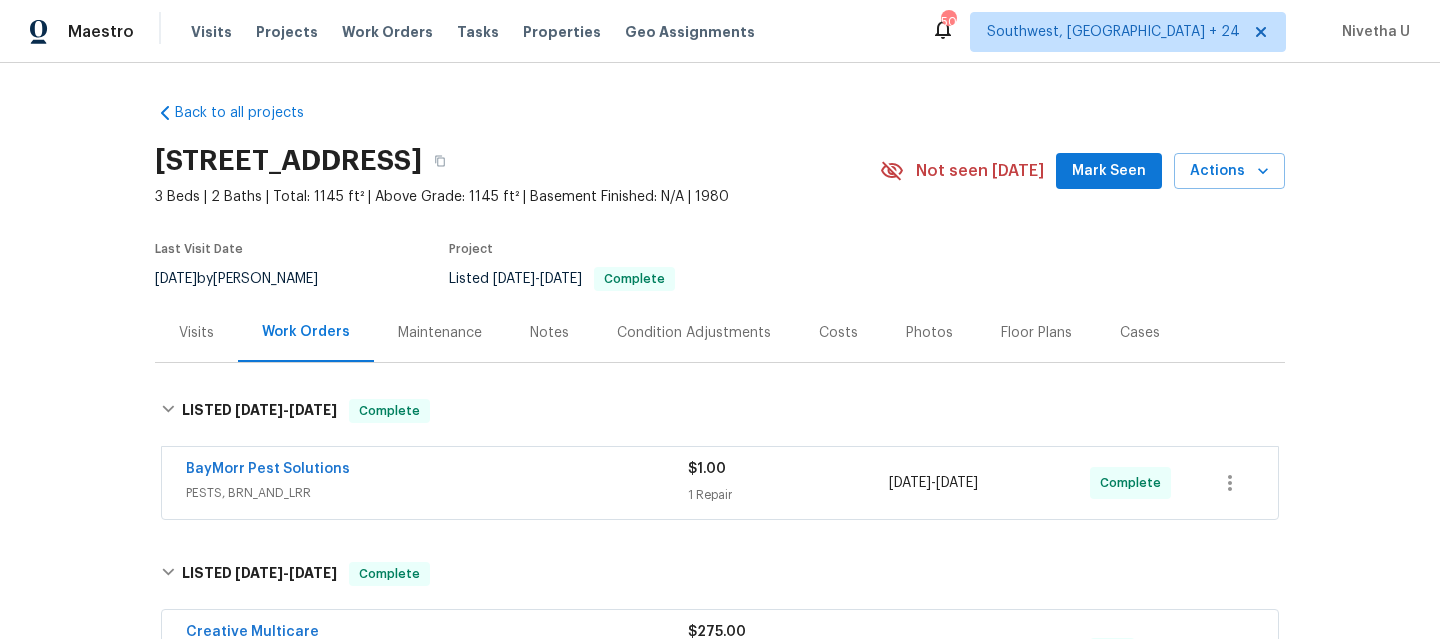 scroll, scrollTop: 0, scrollLeft: 0, axis: both 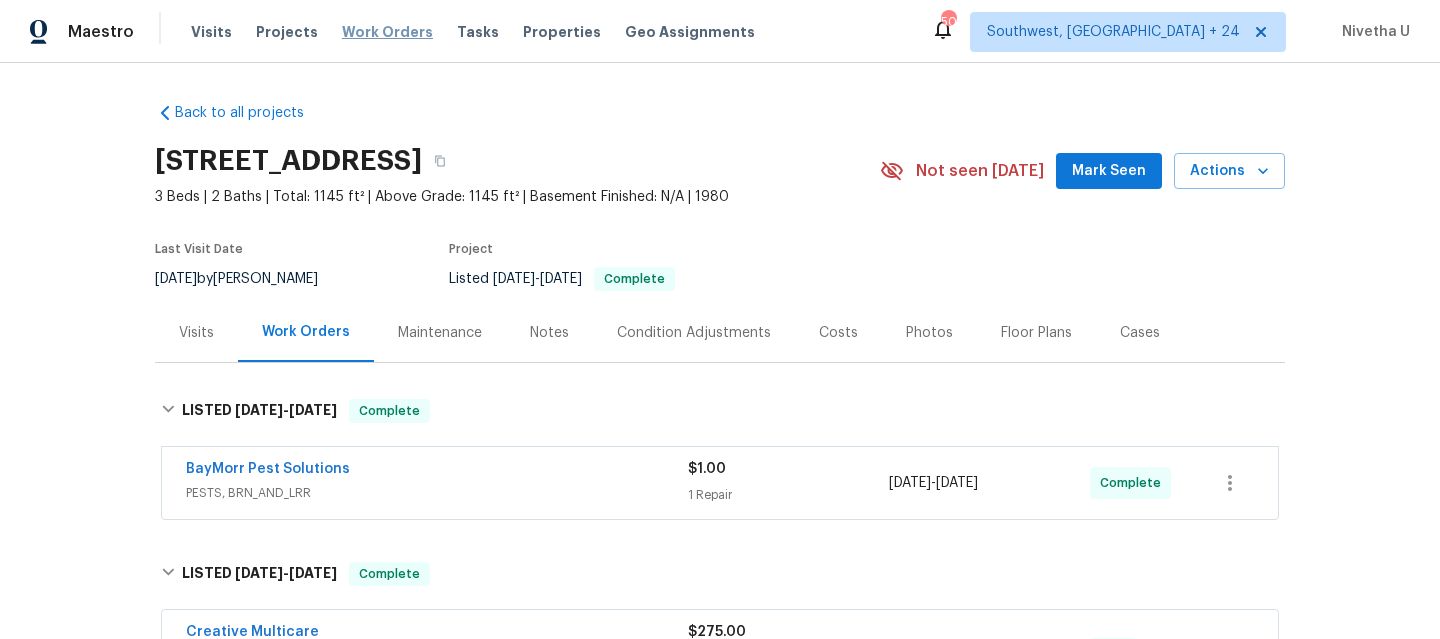 click on "Work Orders" at bounding box center (387, 32) 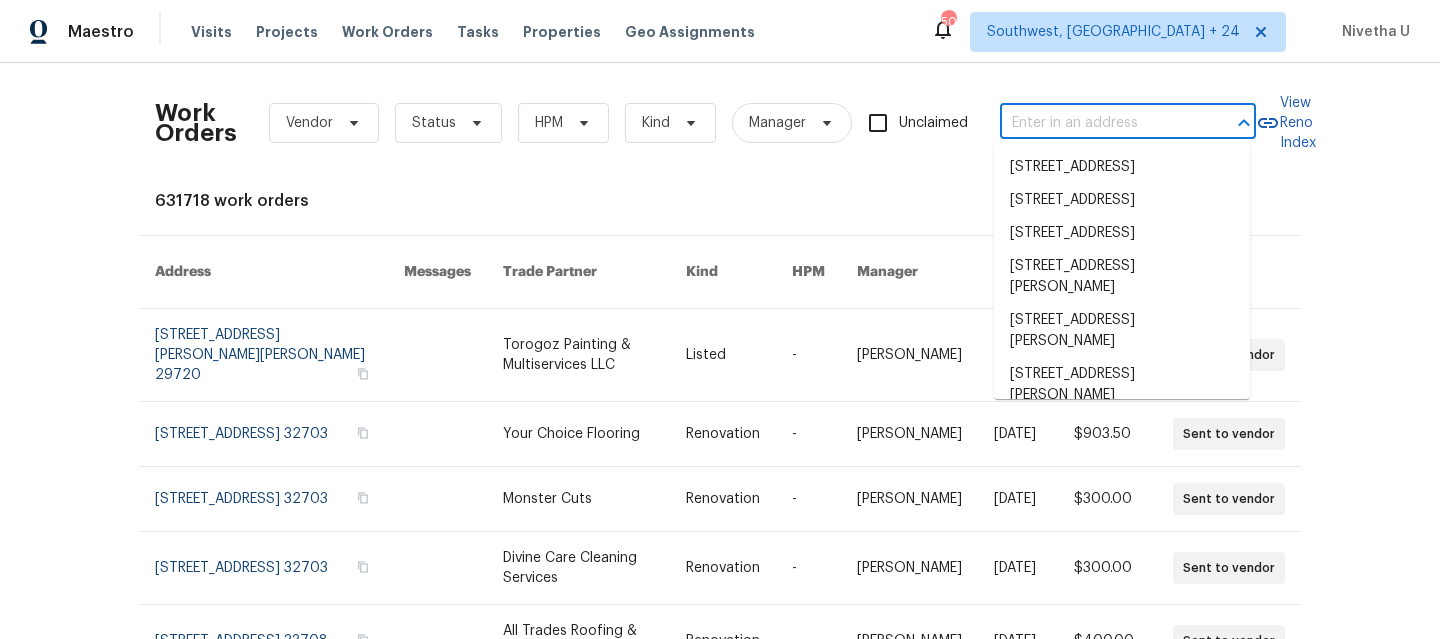 click at bounding box center (1100, 123) 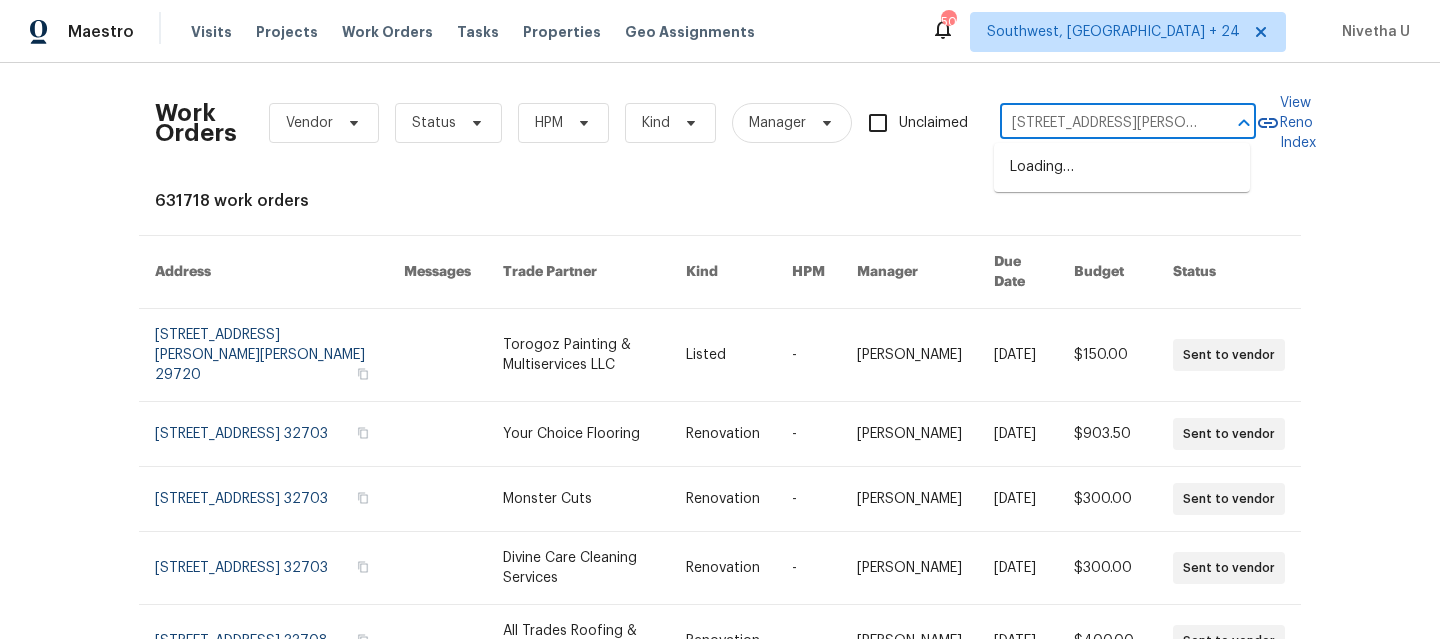 scroll, scrollTop: 0, scrollLeft: 25, axis: horizontal 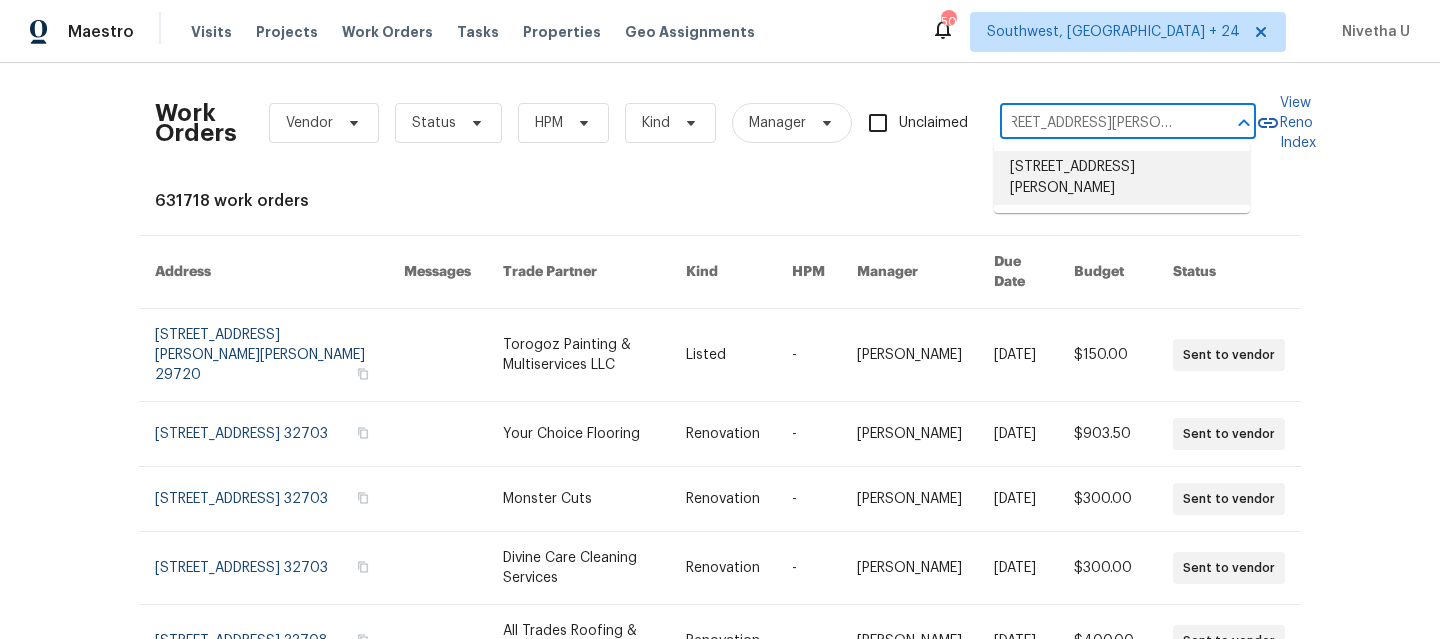 click on "[STREET_ADDRESS][PERSON_NAME]" at bounding box center (1122, 178) 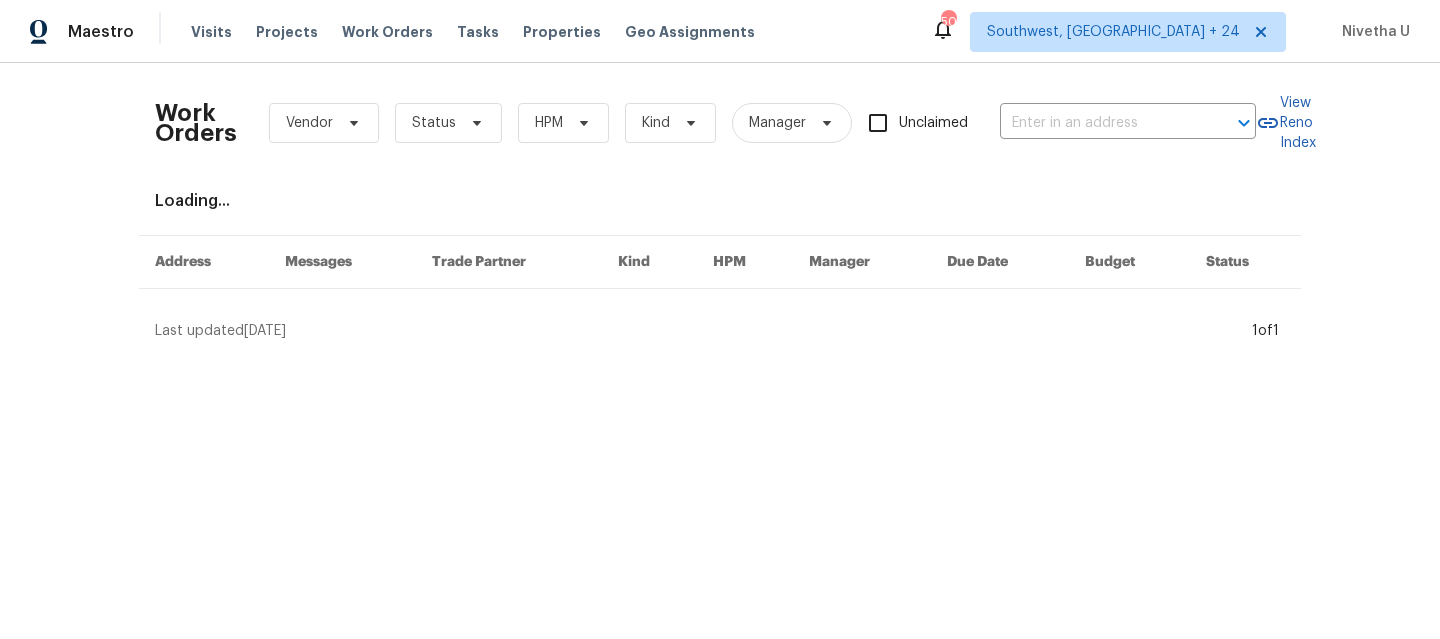 type on "[STREET_ADDRESS][PERSON_NAME]" 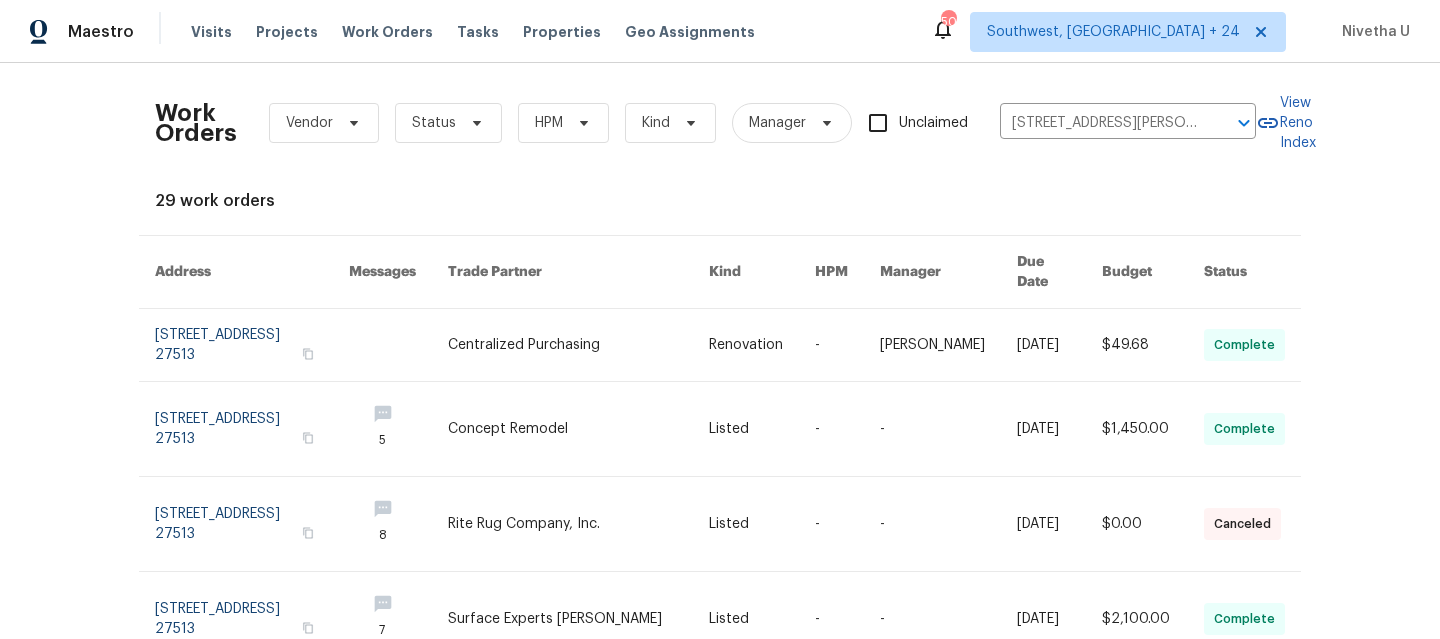 click on "Work Orders Vendor Status HPM Kind Manager Unclaimed [STREET_ADDRESS] ​ View Reno Index 29 work orders Address Messages Trade Partner Kind HPM Manager Due Date Budget Status [STREET_ADDRESS][PERSON_NAME] Centralized Purchasing Renovation - [PERSON_NAME] [DATE] $49.68 Complete [STREET_ADDRESS] Concept Remodel Listed - - [DATE] $1,450.00 Complete [STREET_ADDRESS][PERSON_NAME] Rite Rug Company, Inc. Listed - - [DATE] $0.00 Canceled [STREET_ADDRESS] 7 Surface Experts [PERSON_NAME] Listed - - [DATE] $2,100.00 Complete [STREET_ADDRESS] 2 Bloom Landscape & Design, LLC Listed - - [DATE] $850.00 Paid [STREET_ADDRESS] Bloom Landscape & Design, LLC Listed - - [DATE] $225.00 Paid [STREET_ADDRESS] 2 Peak City Heating and Air Listed - - [DATE] $2,360.00 Paid [STREET_ADDRESS] 6 Sweet Gum Construction LLC Listed - - [DATE] $1,885.03 Paid [STREET_ADDRESS][PERSON_NAME] Listed" at bounding box center (720, 351) 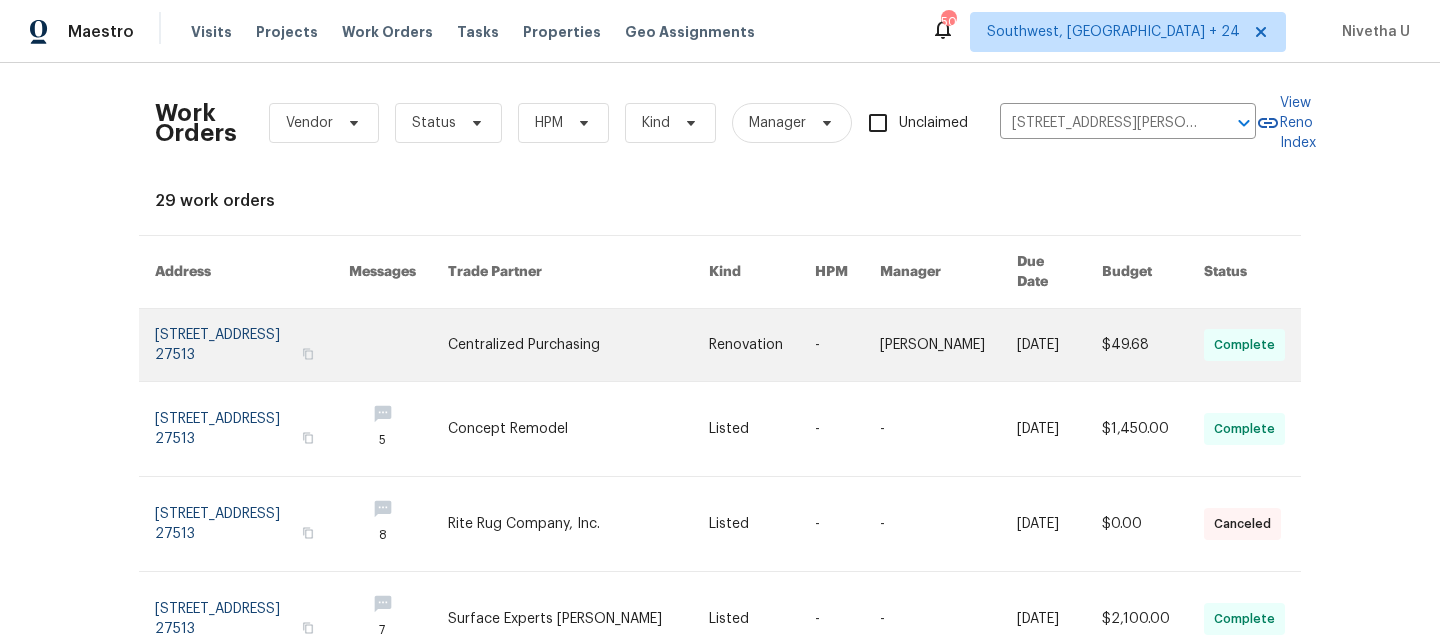 click at bounding box center [252, 345] 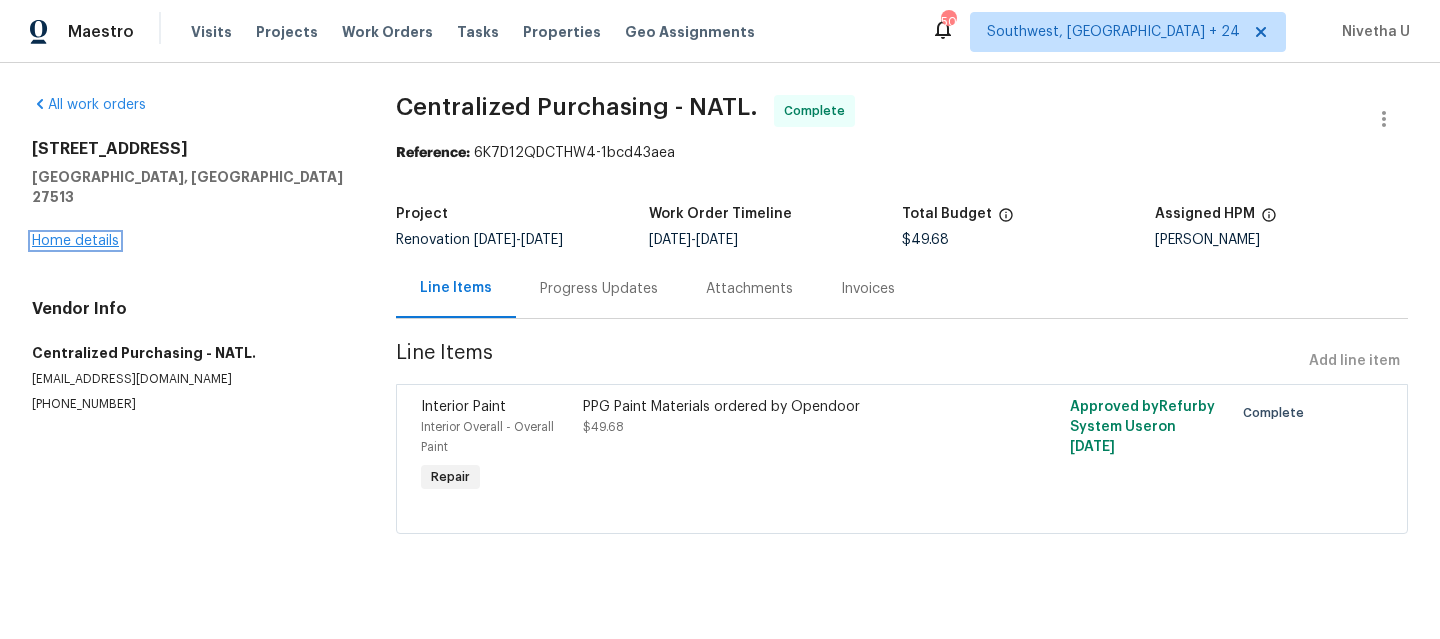 click on "Home details" at bounding box center [75, 241] 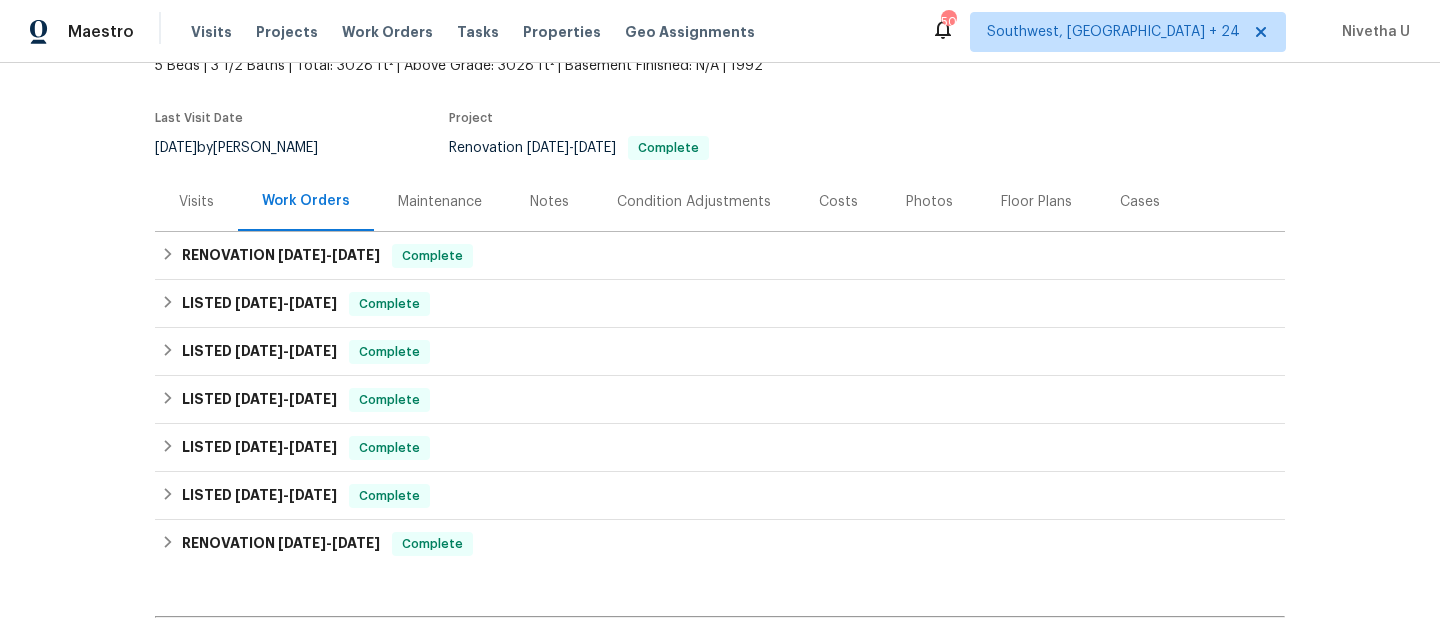 scroll, scrollTop: 135, scrollLeft: 0, axis: vertical 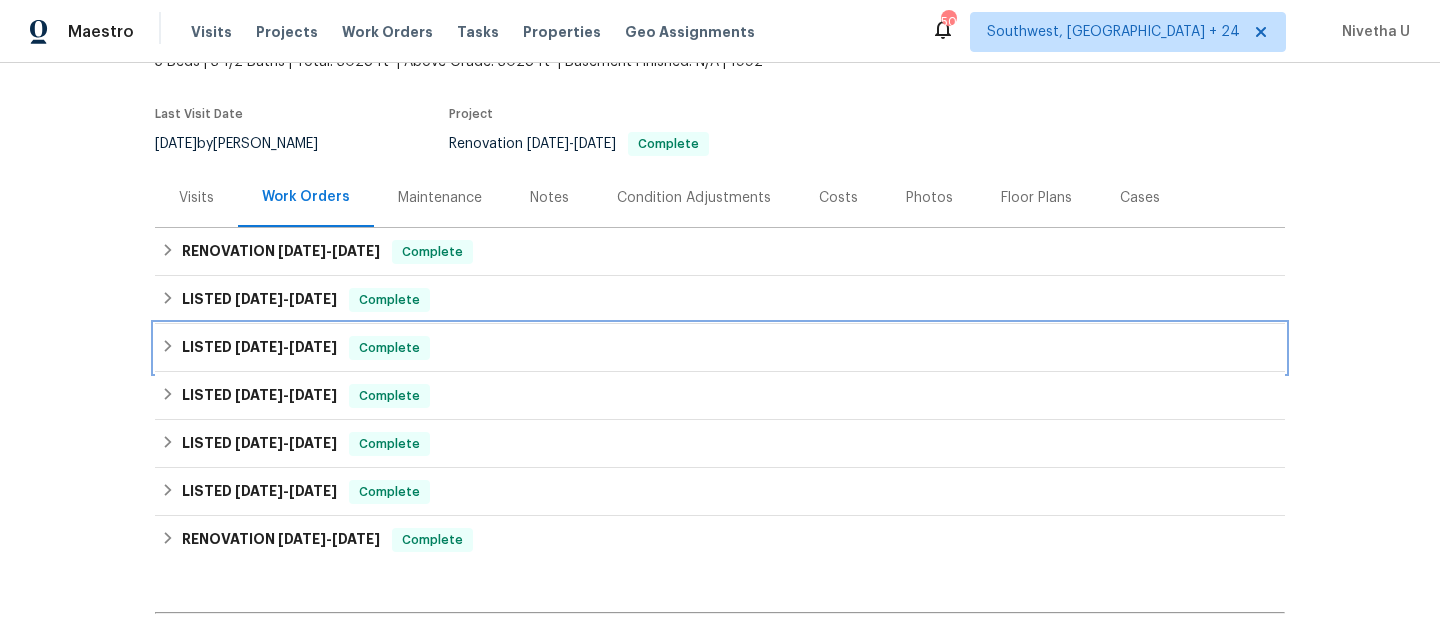 click on "LISTED   [DATE]  -  [DATE] Complete" at bounding box center (720, 348) 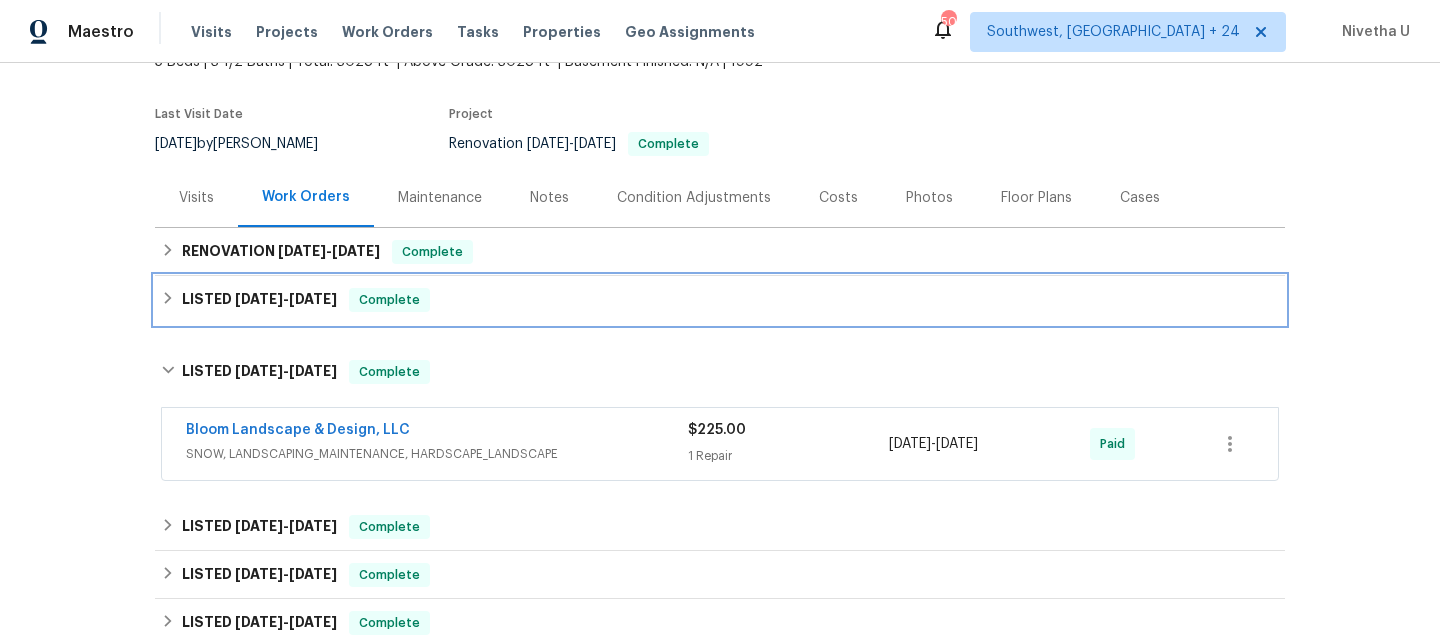 click on "LISTED   [DATE]  -  [DATE] Complete" at bounding box center (720, 300) 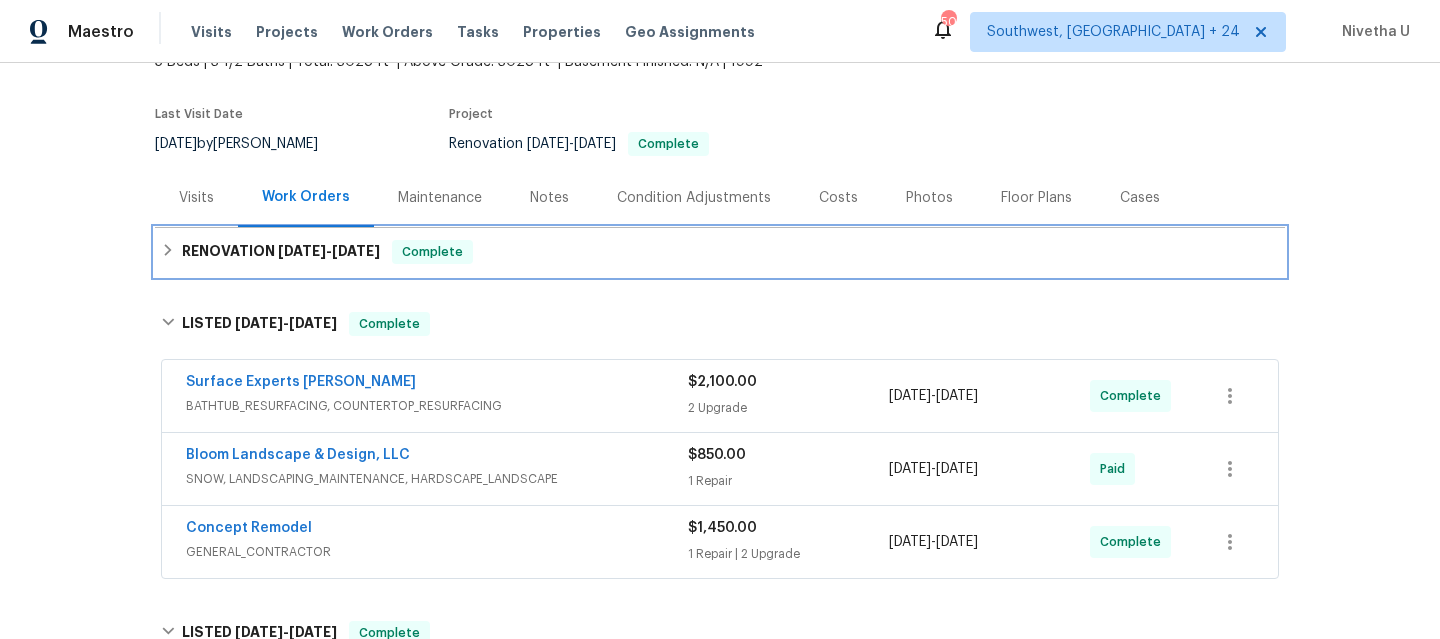 click on "RENOVATION   [DATE]  -  [DATE] Complete" at bounding box center (720, 252) 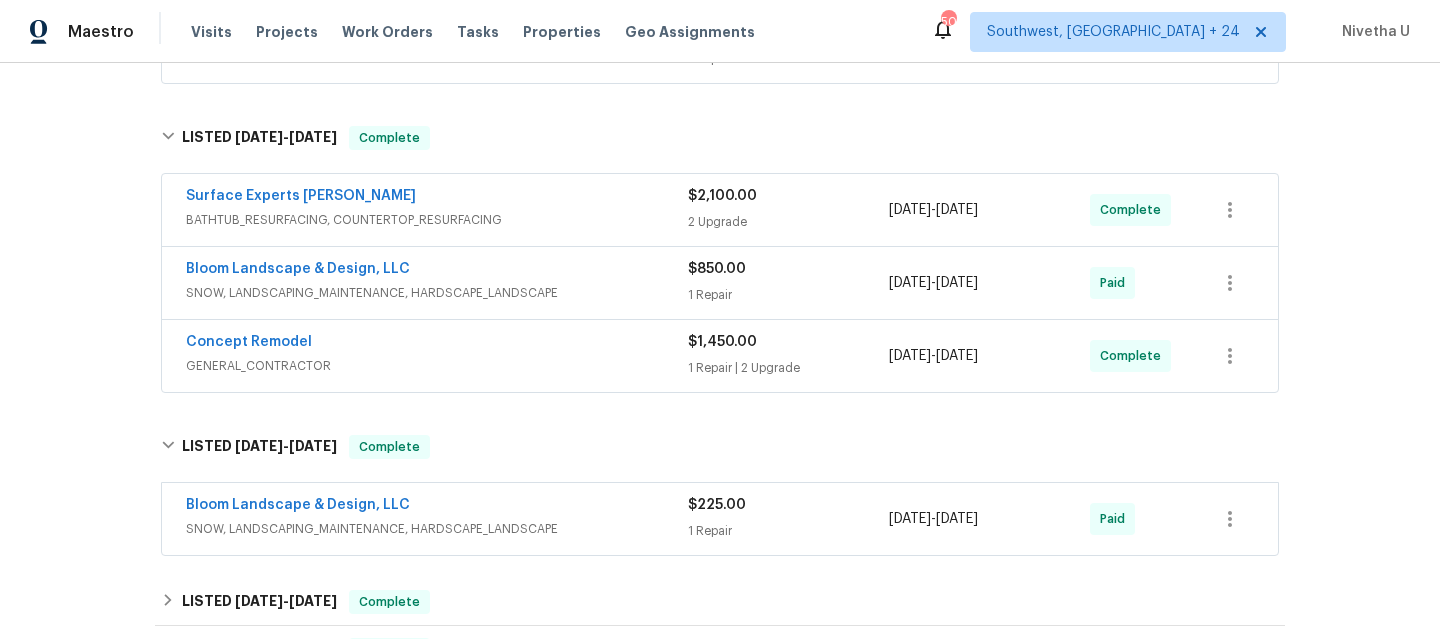 scroll, scrollTop: 440, scrollLeft: 0, axis: vertical 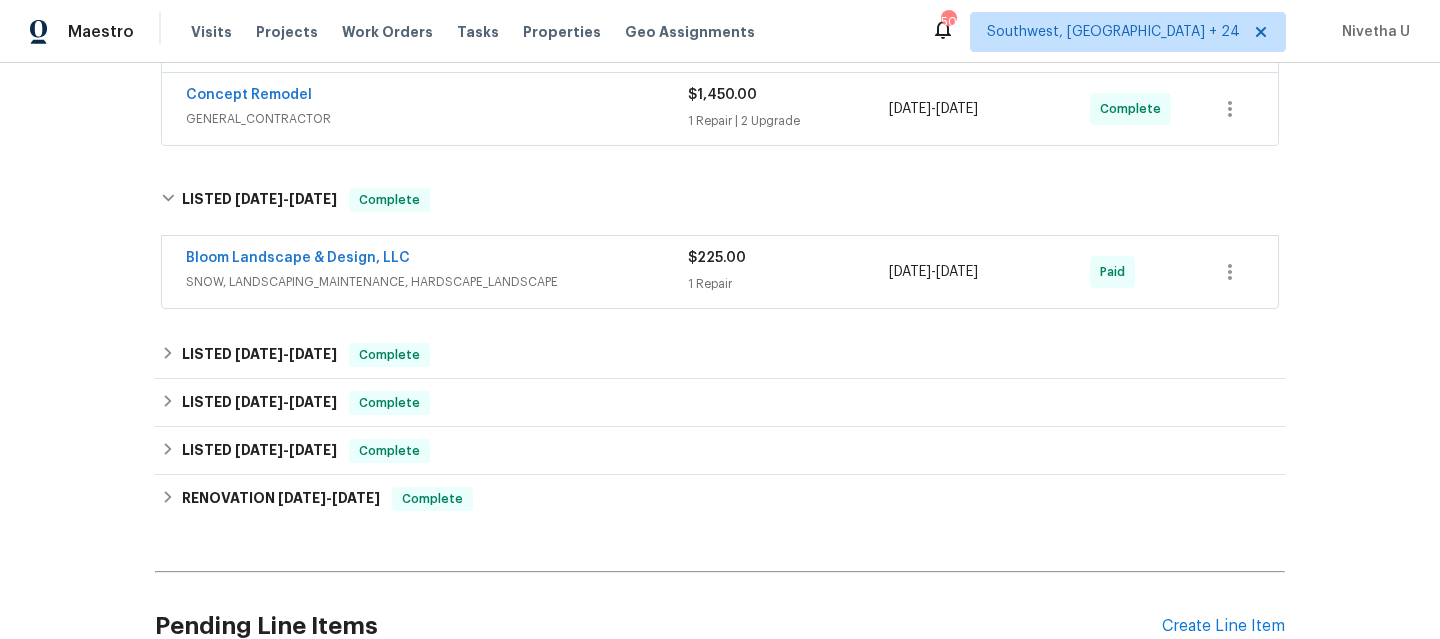 click on "SNOW, LANDSCAPING_MAINTENANCE, HARDSCAPE_LANDSCAPE" at bounding box center [437, 282] 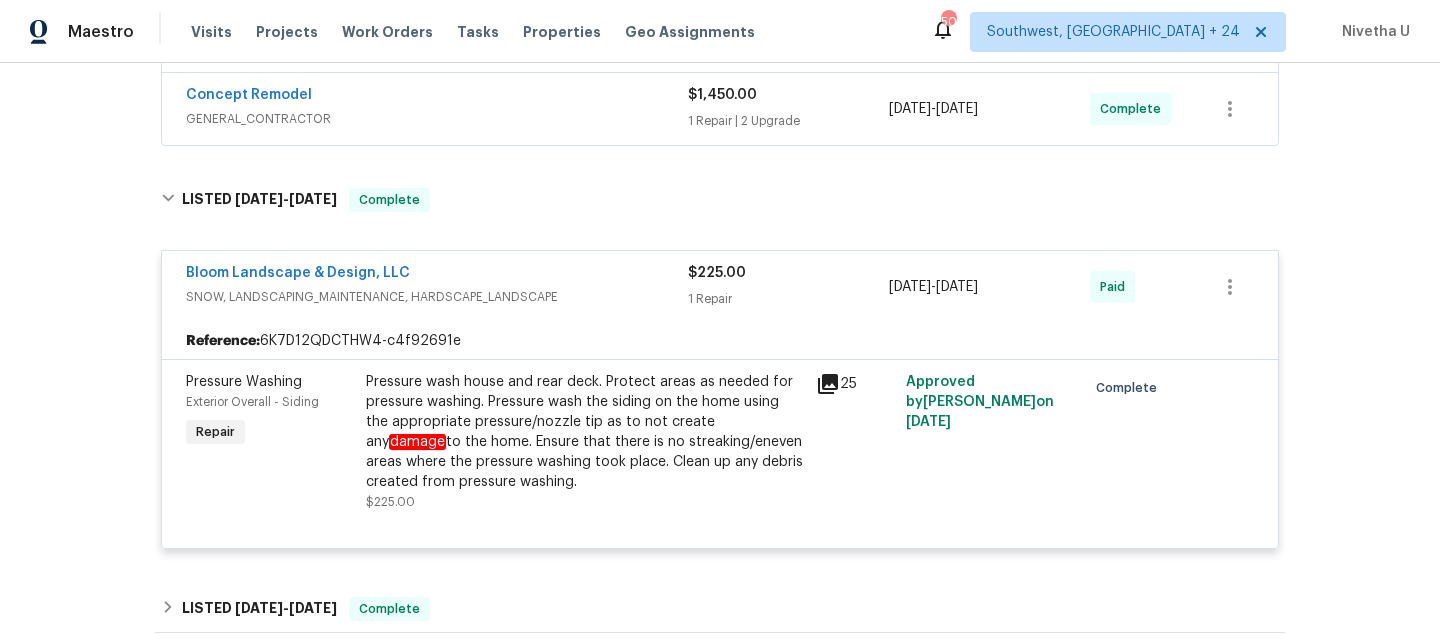 click on "SNOW, LANDSCAPING_MAINTENANCE, HARDSCAPE_LANDSCAPE" at bounding box center (437, 297) 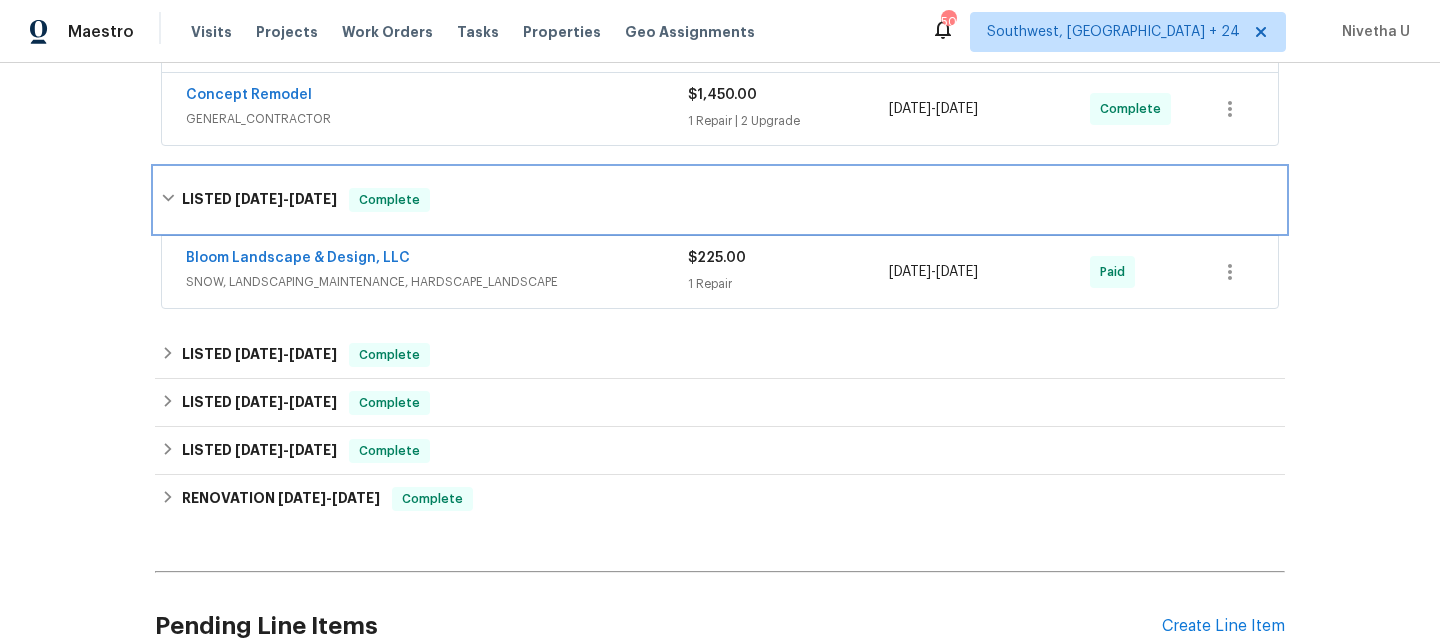 click on "LISTED   [DATE]  -  [DATE] Complete" at bounding box center [720, 200] 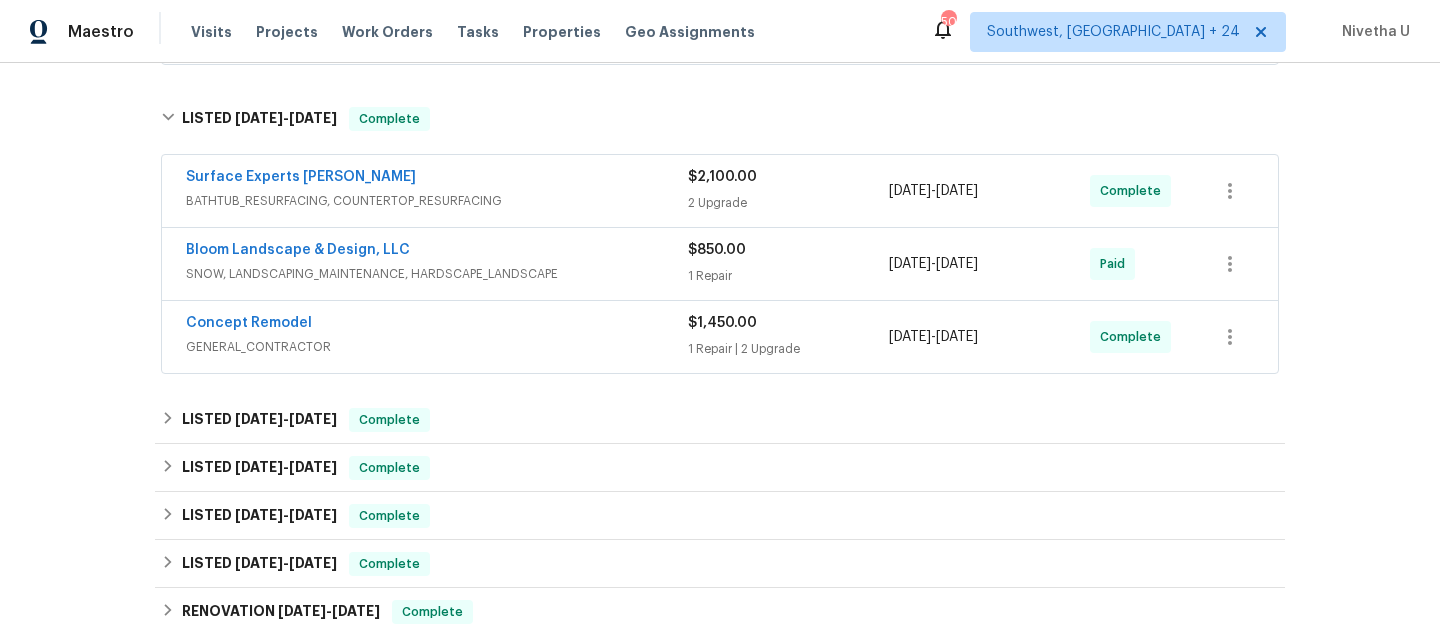 click on "GENERAL_CONTRACTOR" at bounding box center [437, 347] 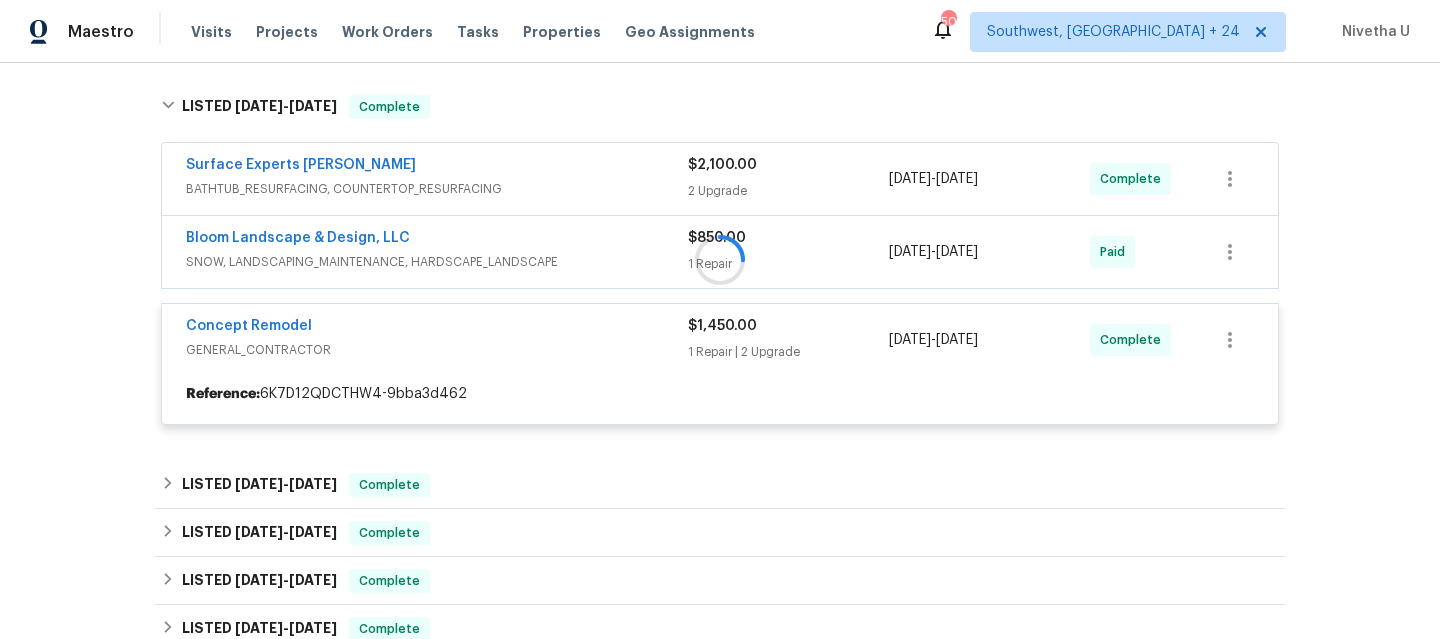 scroll, scrollTop: 470, scrollLeft: 0, axis: vertical 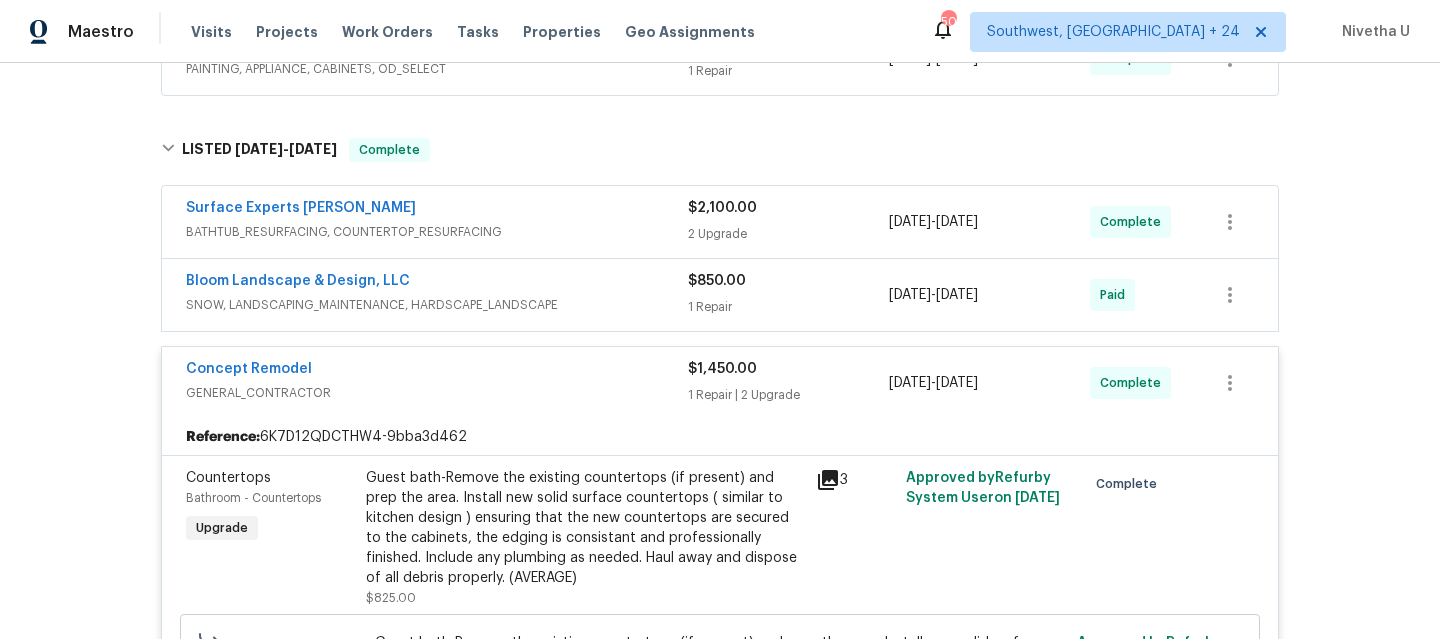click on "SNOW, LANDSCAPING_MAINTENANCE, HARDSCAPE_LANDSCAPE" at bounding box center (437, 305) 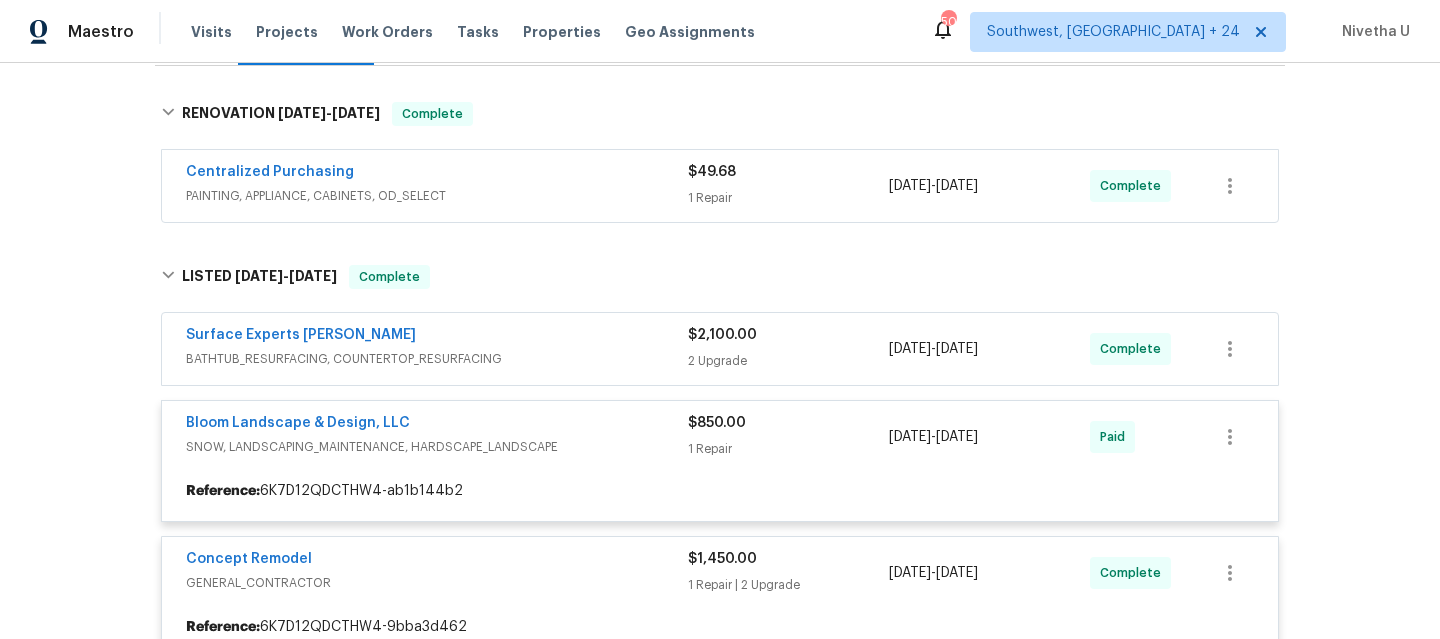 scroll, scrollTop: 296, scrollLeft: 0, axis: vertical 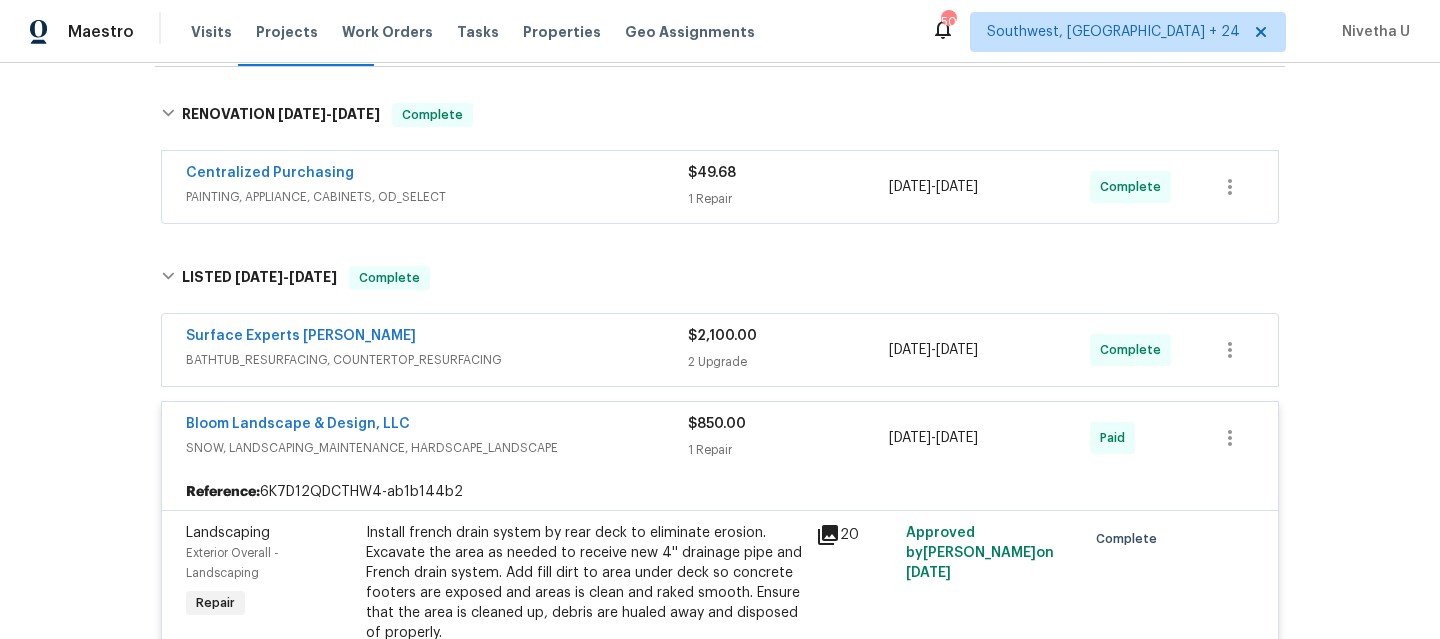 click on "BATHTUB_RESURFACING, COUNTERTOP_RESURFACING" at bounding box center (437, 360) 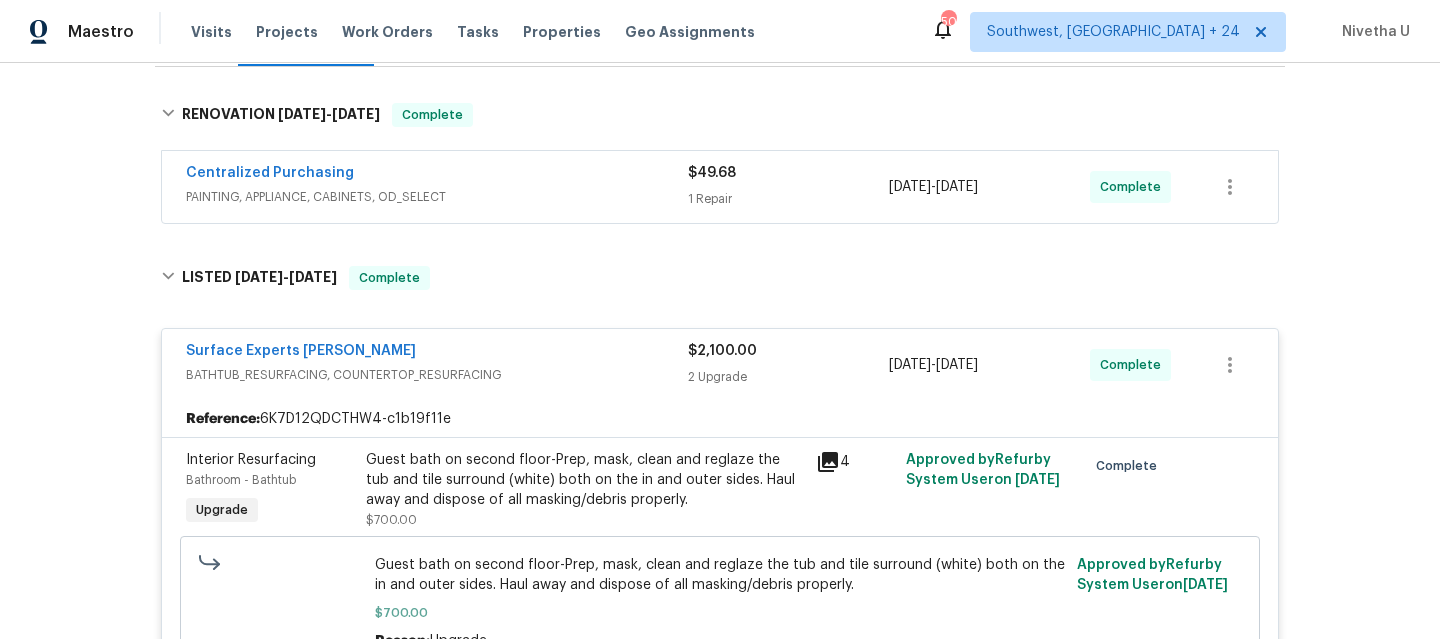 click on "PAINTING, APPLIANCE, CABINETS, OD_SELECT" at bounding box center (437, 197) 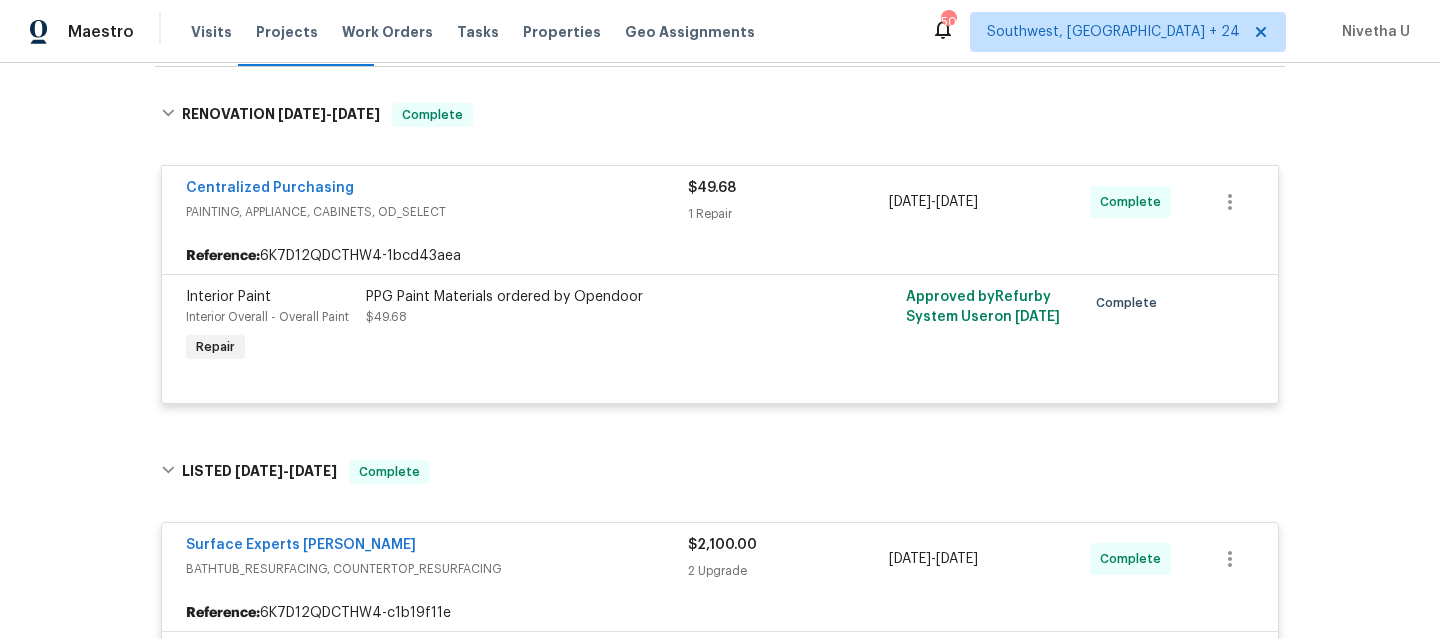 click on "PAINTING, APPLIANCE, CABINETS, OD_SELECT" at bounding box center [437, 212] 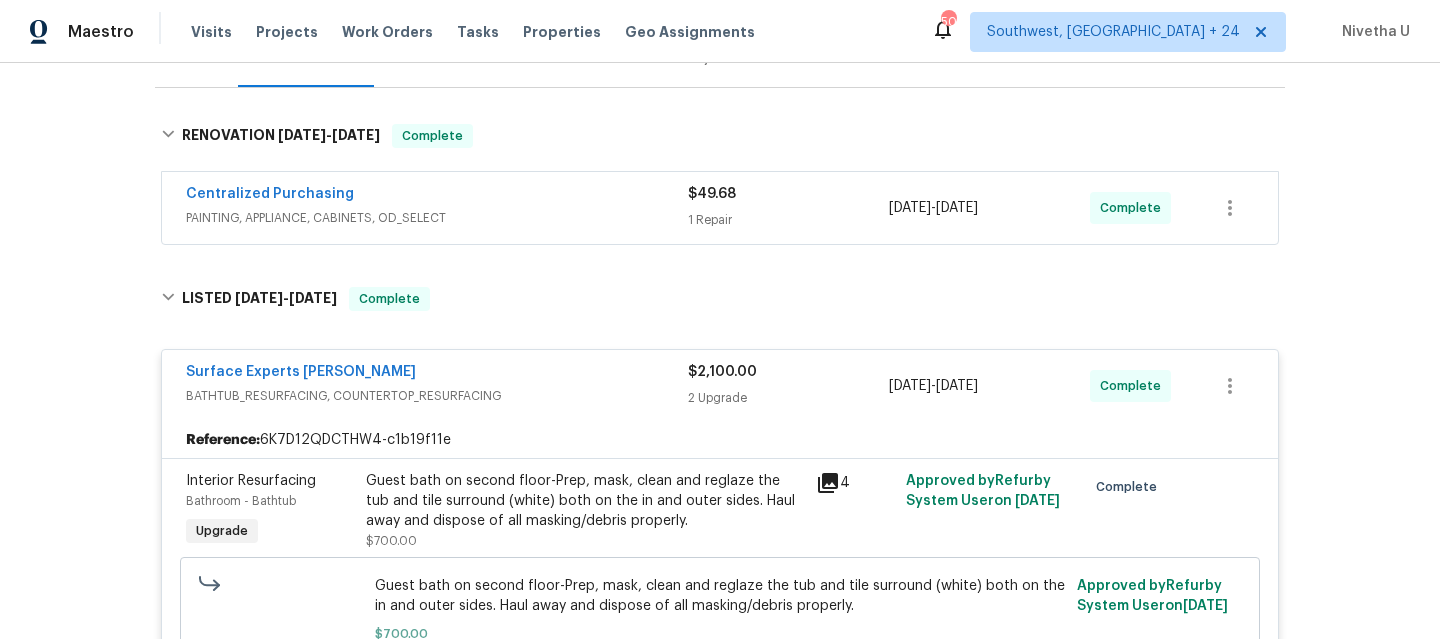 scroll, scrollTop: 282, scrollLeft: 0, axis: vertical 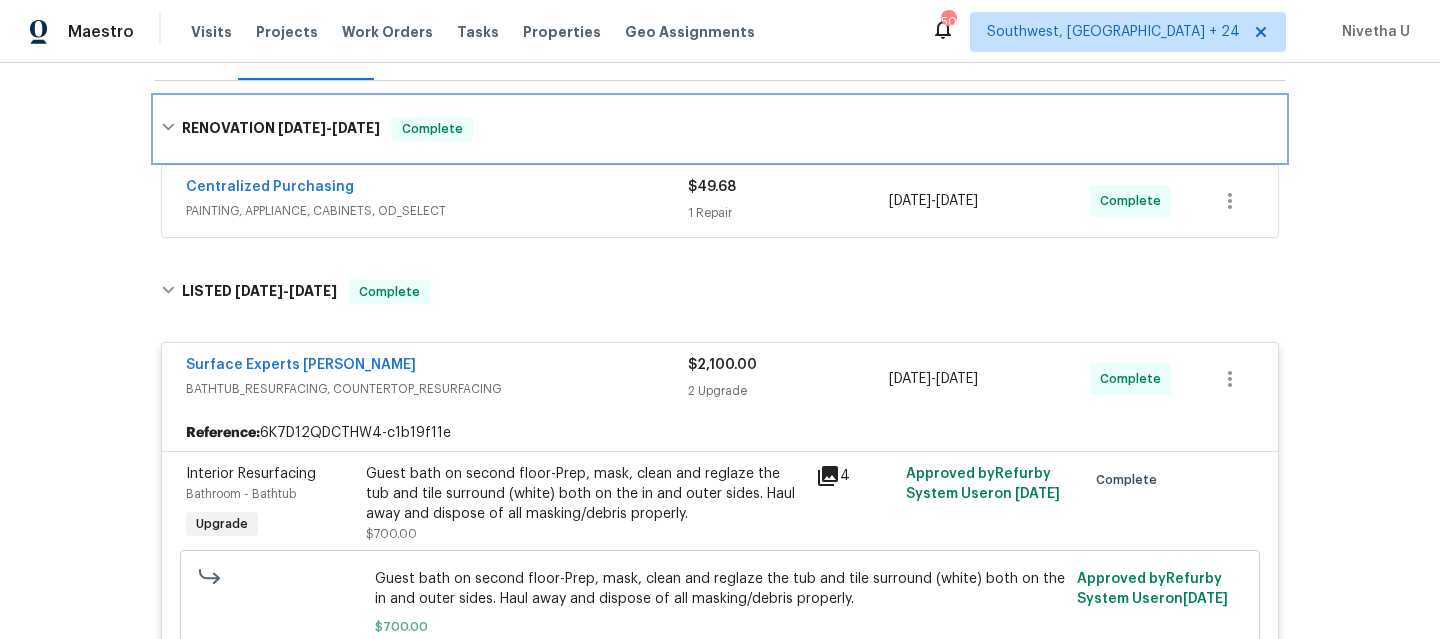 click on "RENOVATION   [DATE]  -  [DATE] Complete" at bounding box center [720, 129] 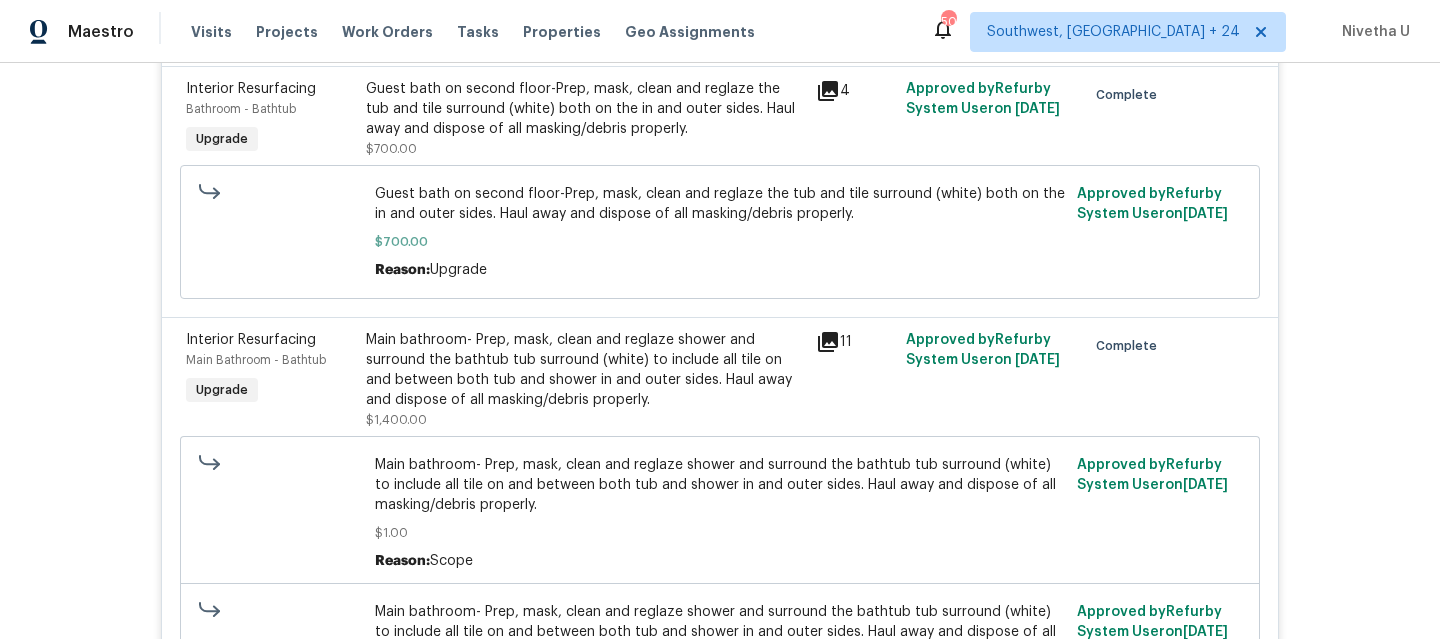 scroll, scrollTop: 227, scrollLeft: 0, axis: vertical 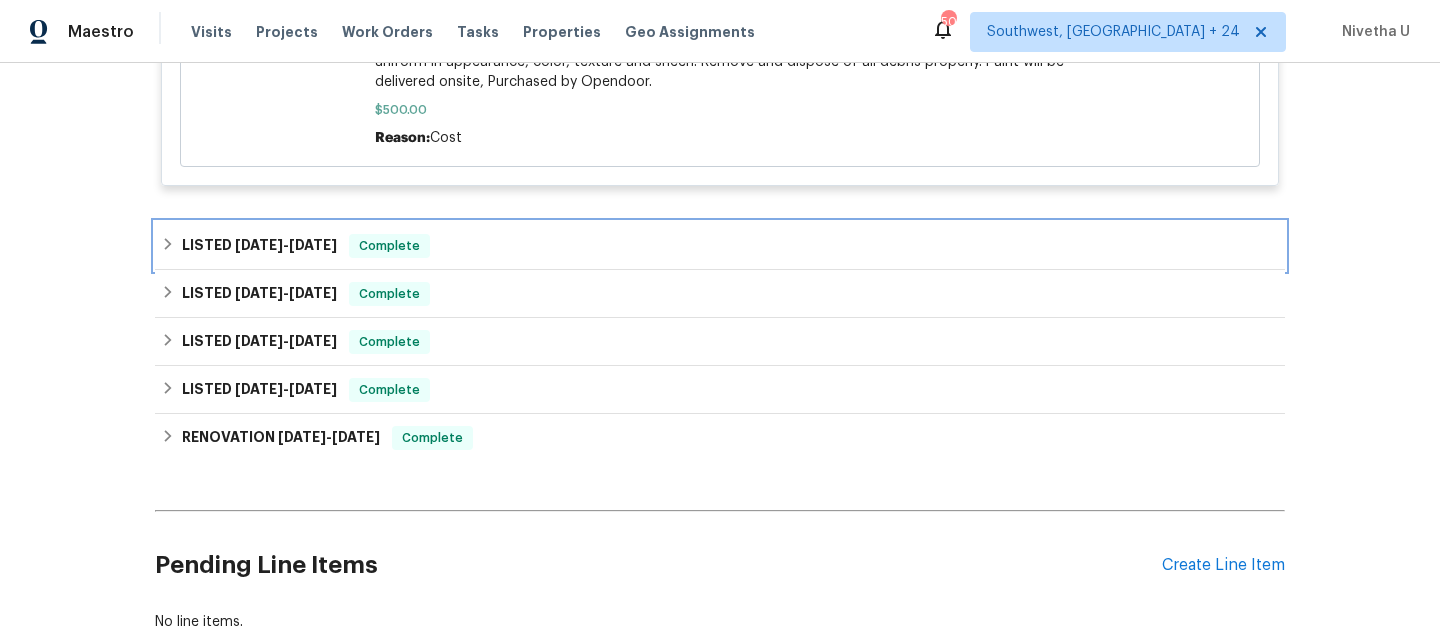 click on "LISTED   [DATE]  -  [DATE] Complete" at bounding box center [720, 246] 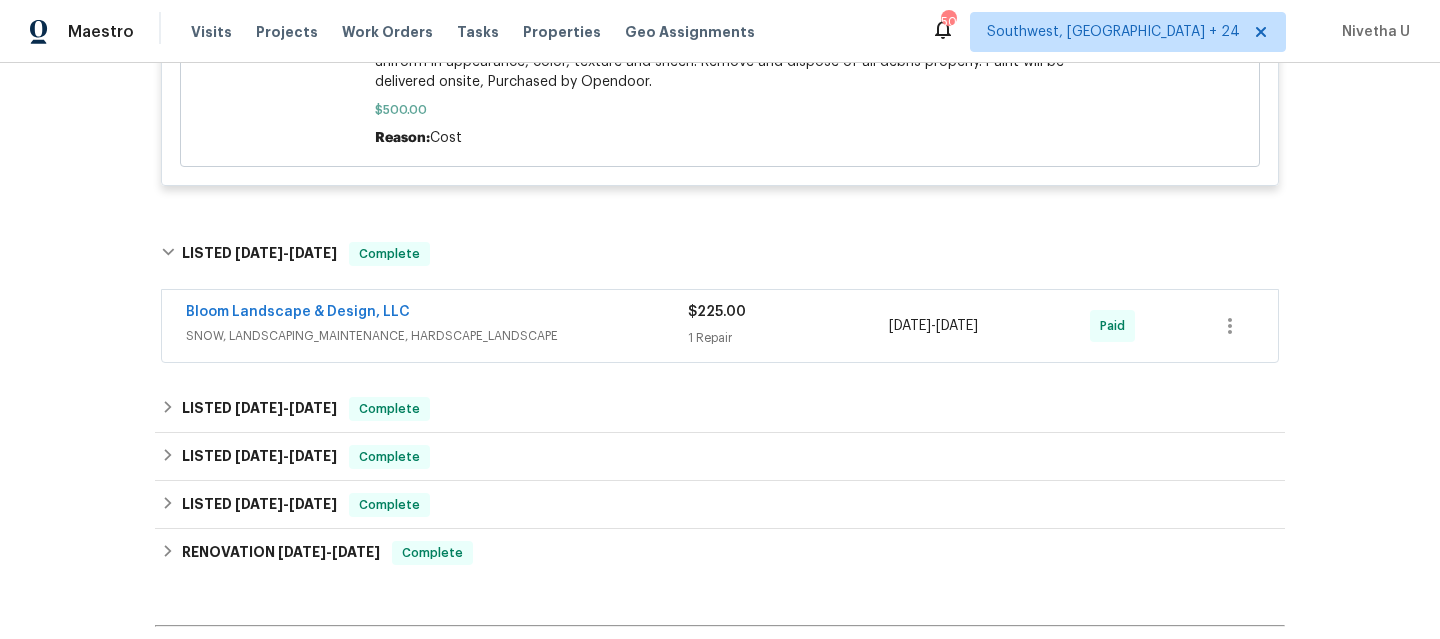 click on "Bloom Landscape & Design, LLC" at bounding box center [437, 314] 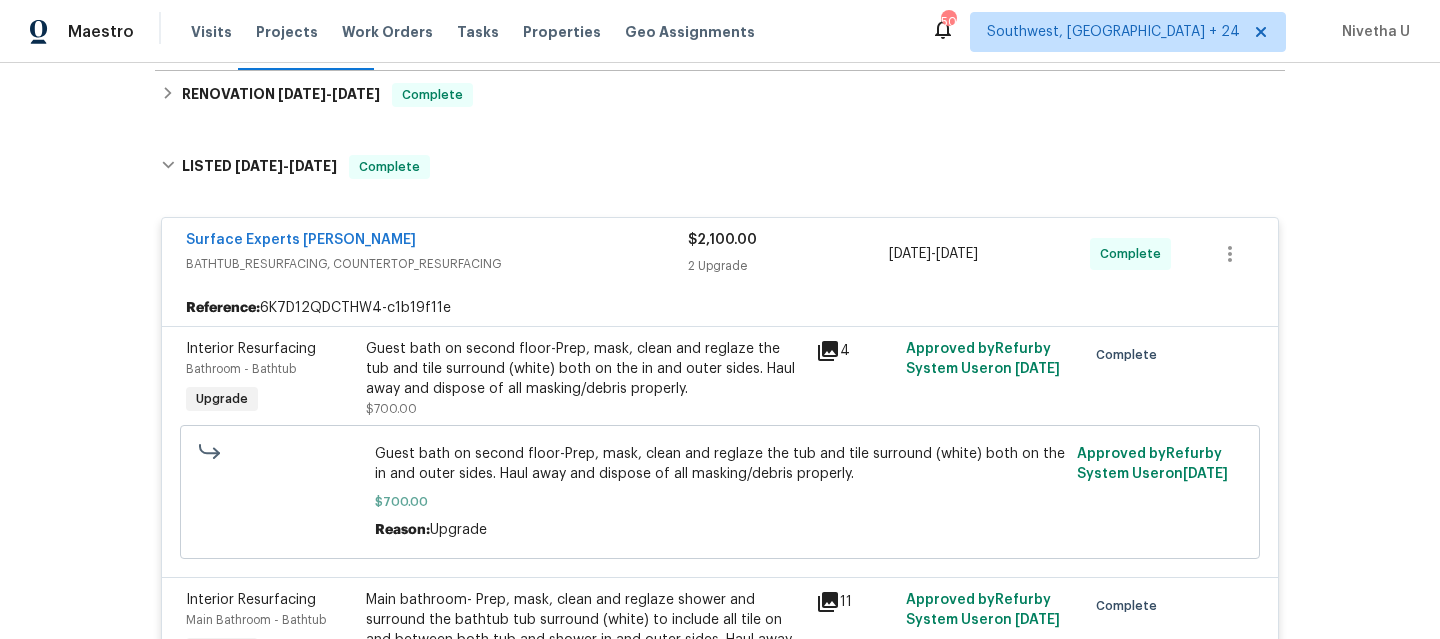 scroll, scrollTop: 290, scrollLeft: 0, axis: vertical 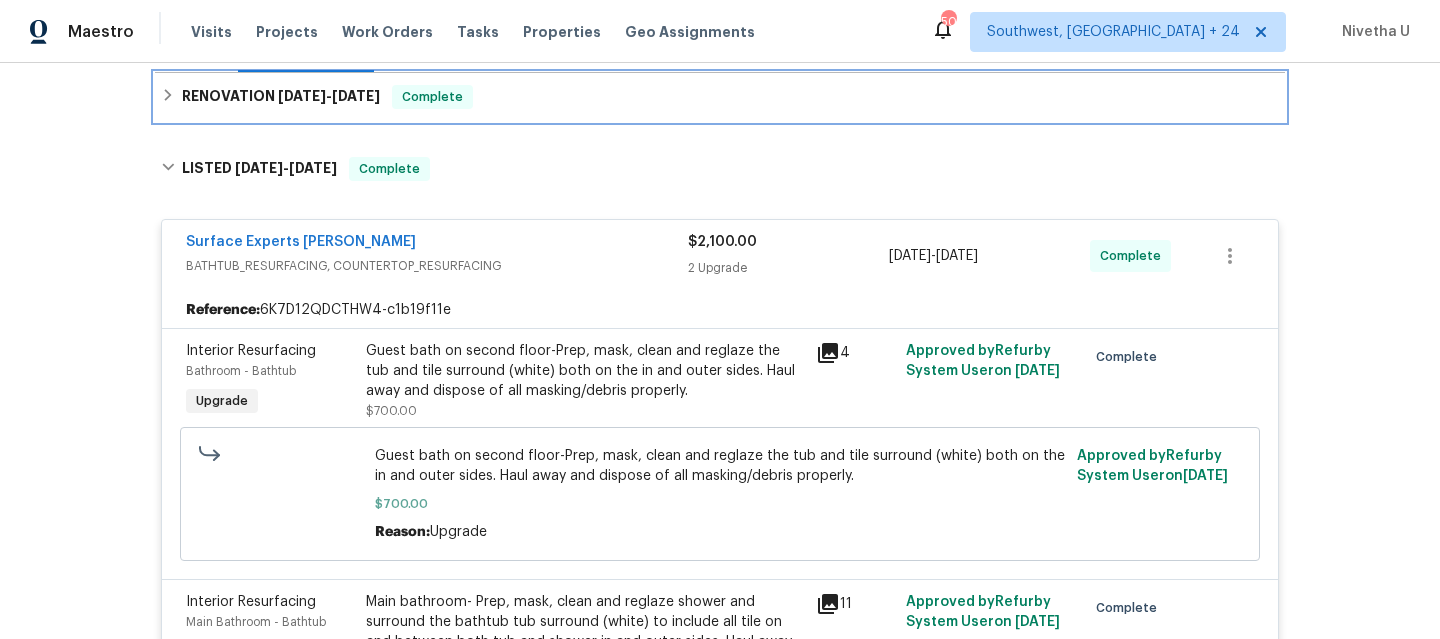 click on "RENOVATION   [DATE]  -  [DATE] Complete" at bounding box center (720, 97) 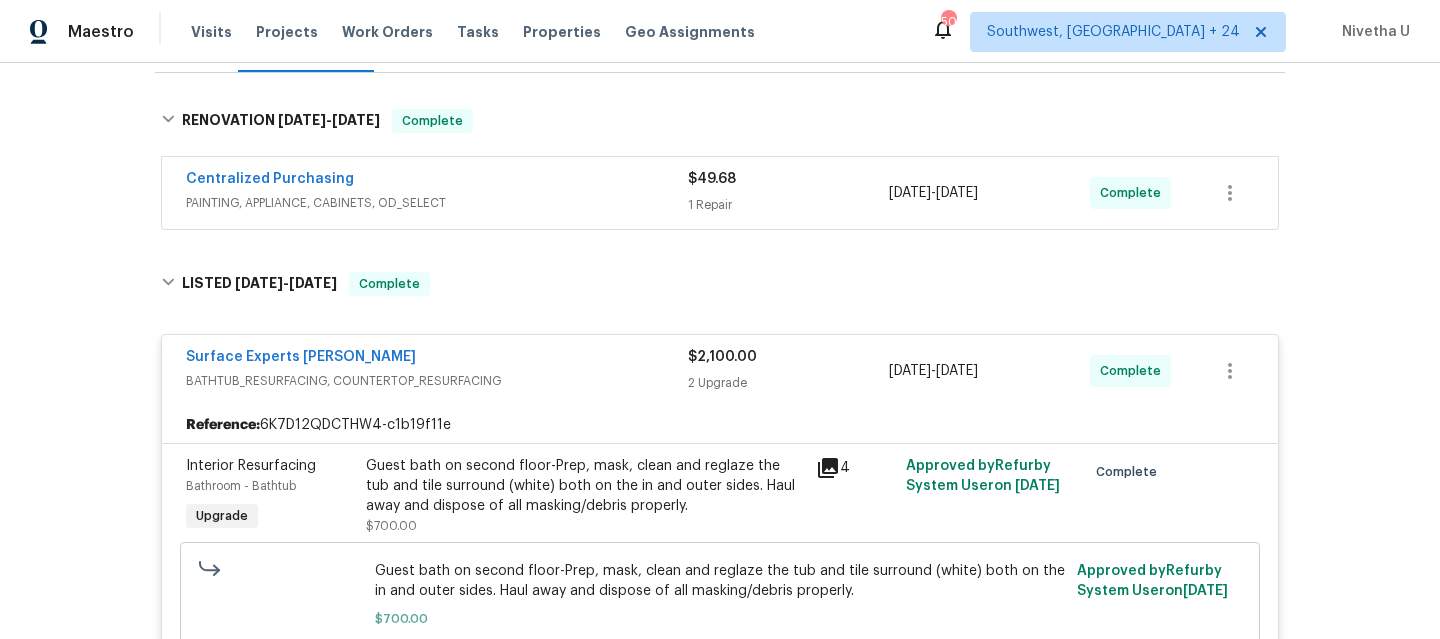 click on "Centralized Purchasing PAINTING, APPLIANCE, CABINETS, OD_SELECT $49.68 1 Repair [DATE]  -  [DATE] Complete" at bounding box center [720, 193] 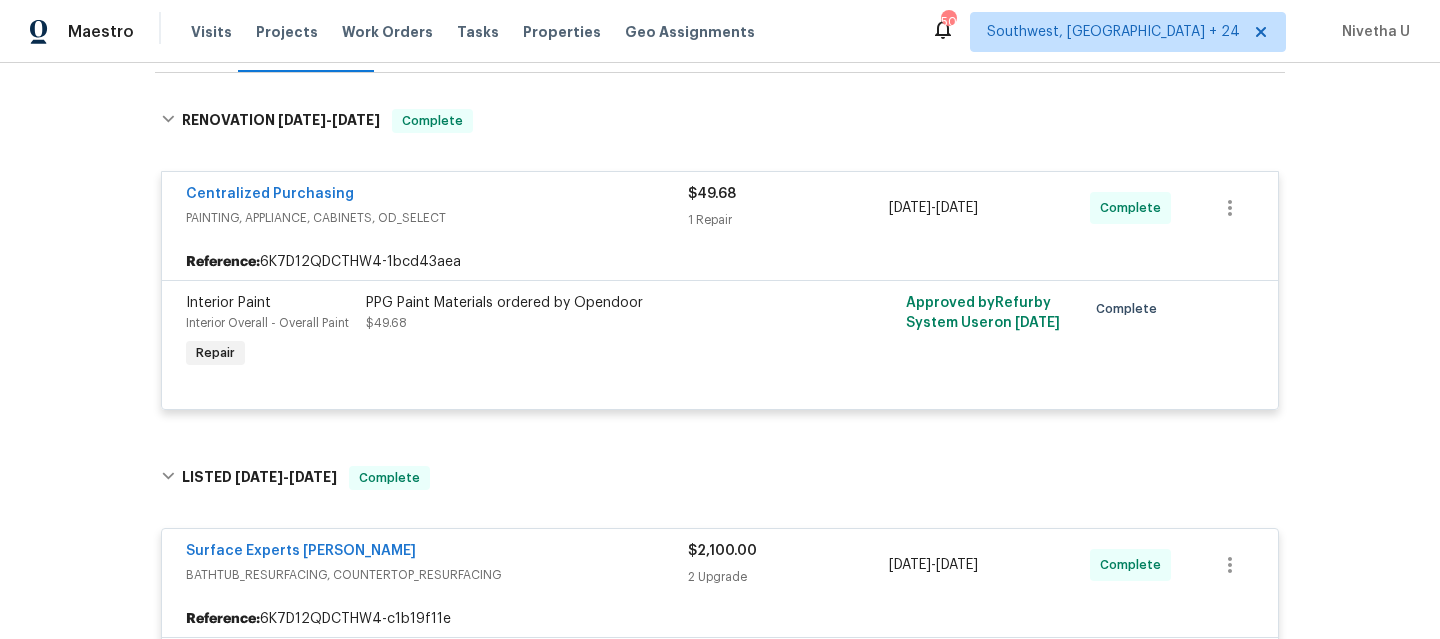 click on "Centralized Purchasing" at bounding box center [437, 196] 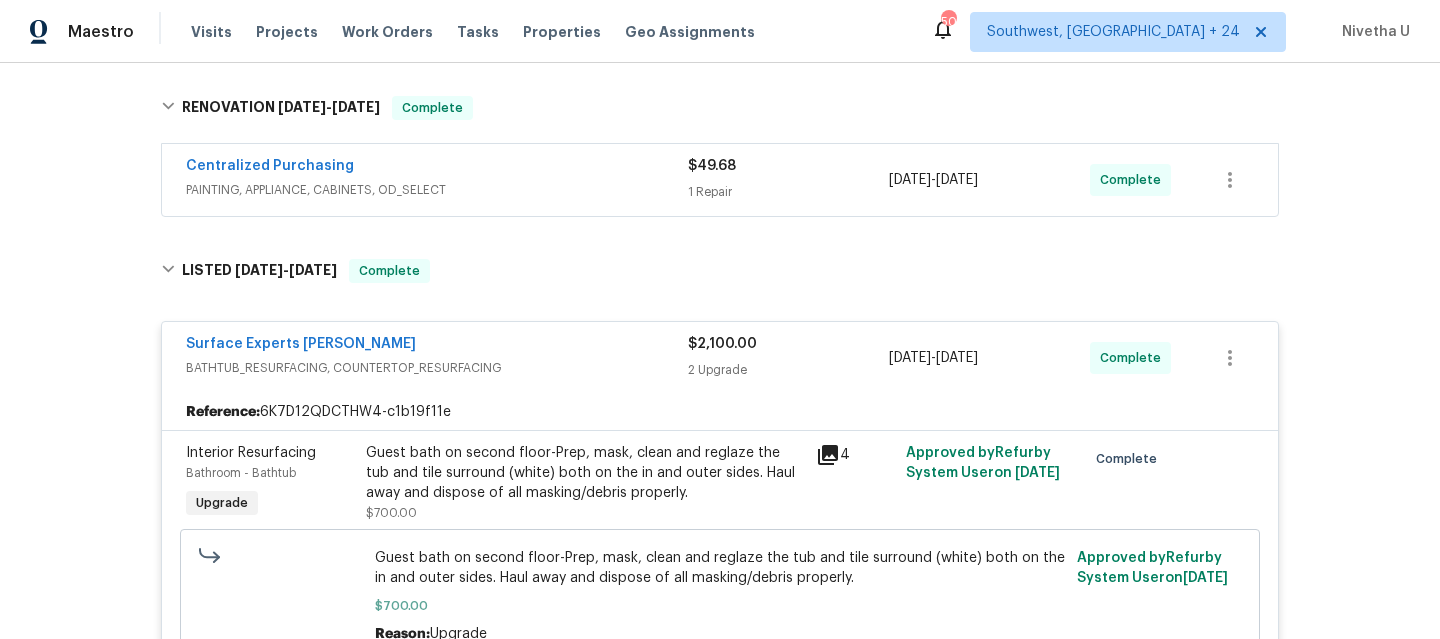 scroll, scrollTop: 240, scrollLeft: 0, axis: vertical 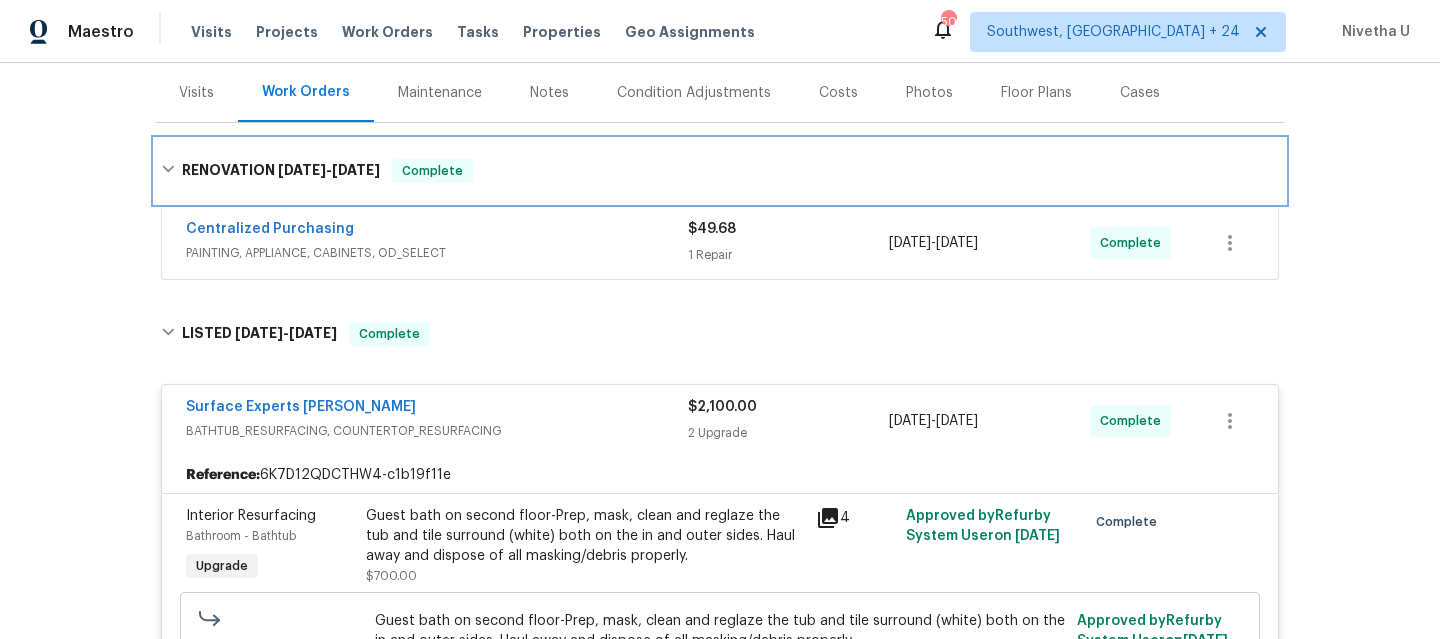 click on "RENOVATION   [DATE]  -  [DATE] Complete" at bounding box center [720, 171] 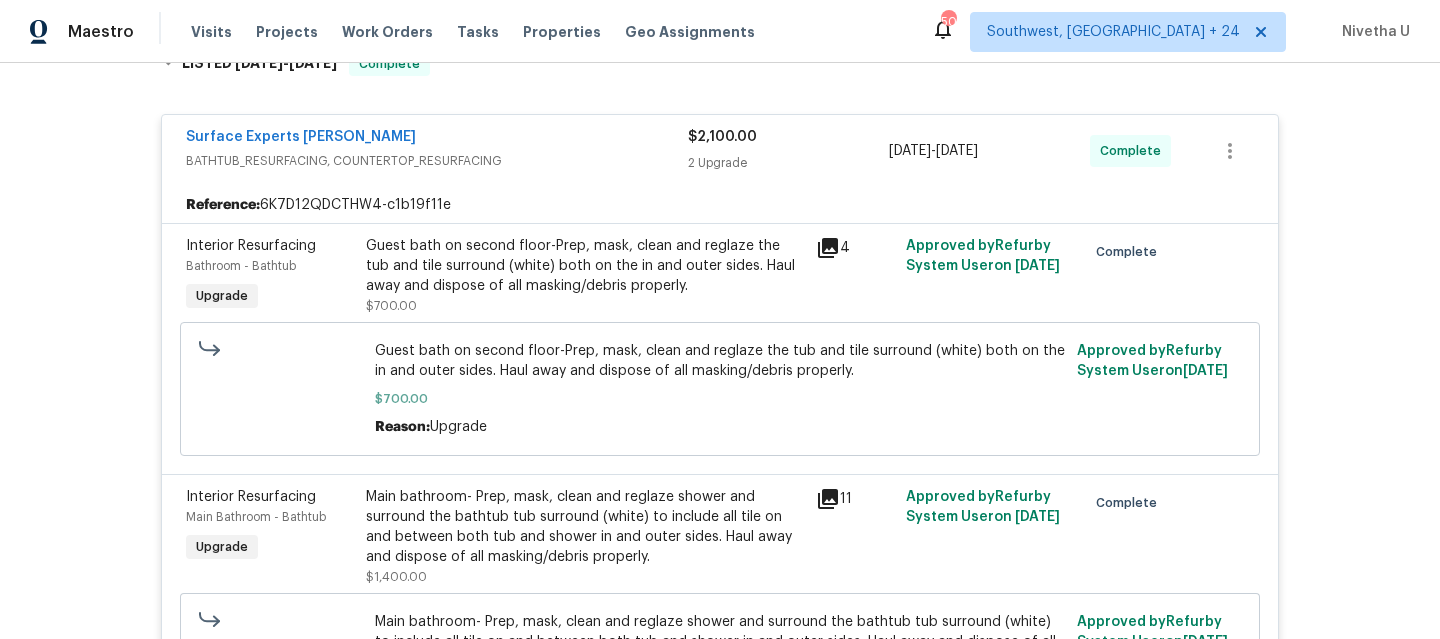 scroll, scrollTop: 382, scrollLeft: 0, axis: vertical 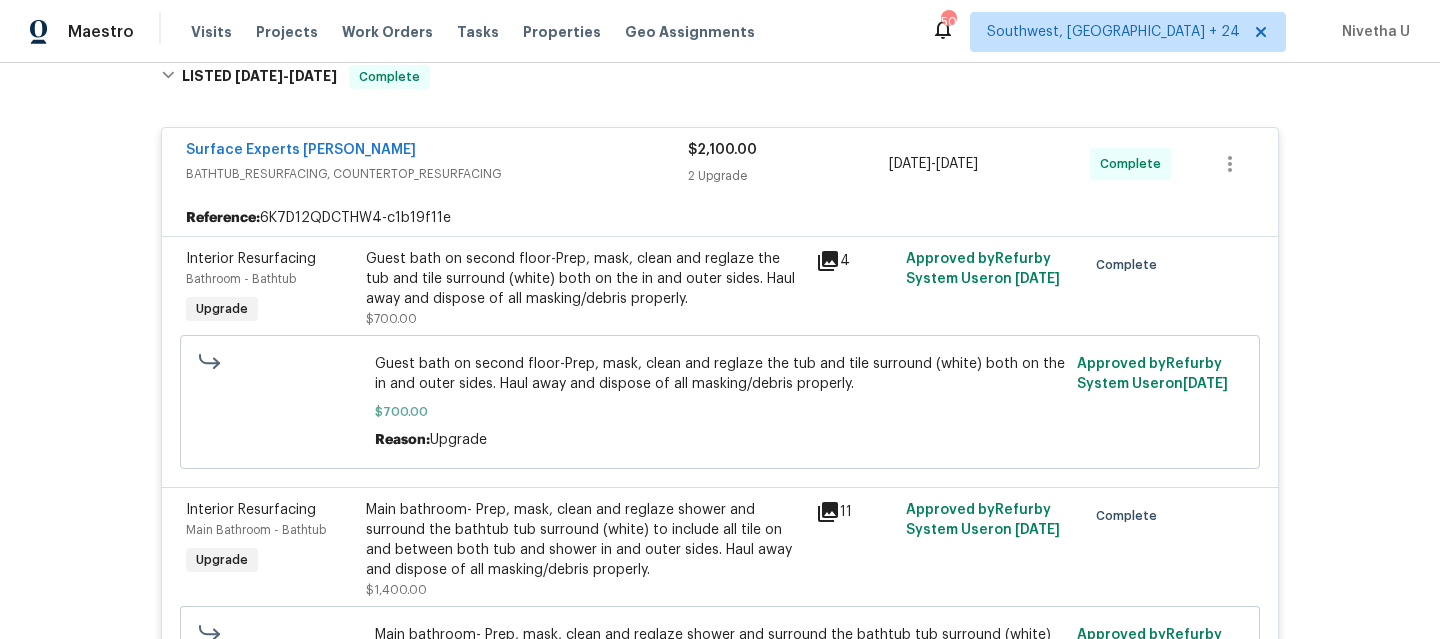 click on "Surface Experts [PERSON_NAME]" at bounding box center [437, 152] 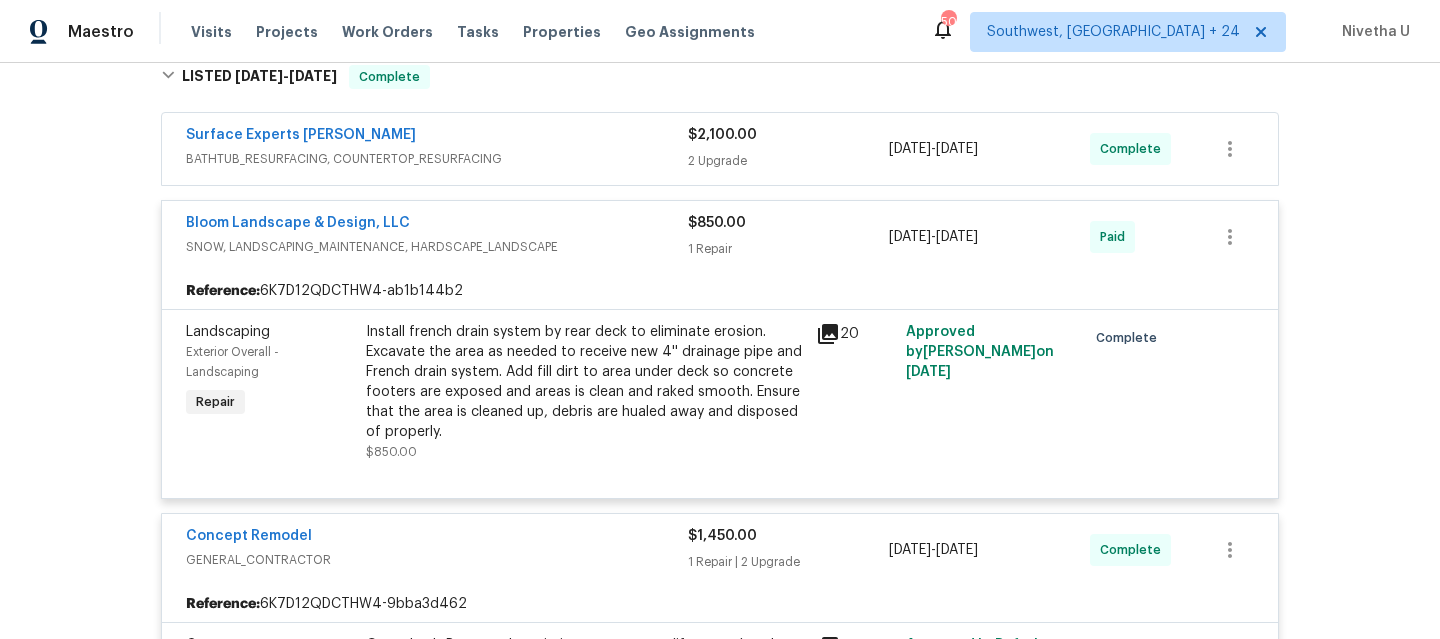 click on "Surface Experts [PERSON_NAME] BATHTUB_RESURFACING, COUNTERTOP_RESURFACING" at bounding box center [437, 149] 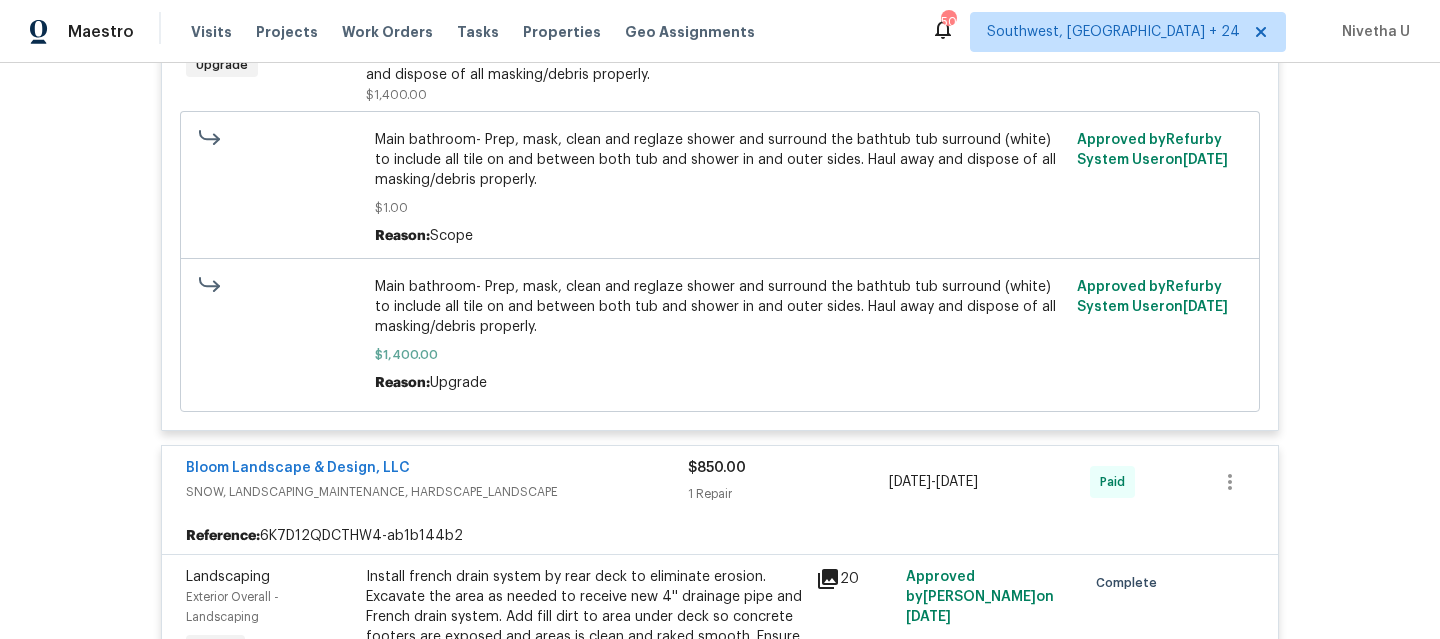 scroll, scrollTop: 227, scrollLeft: 0, axis: vertical 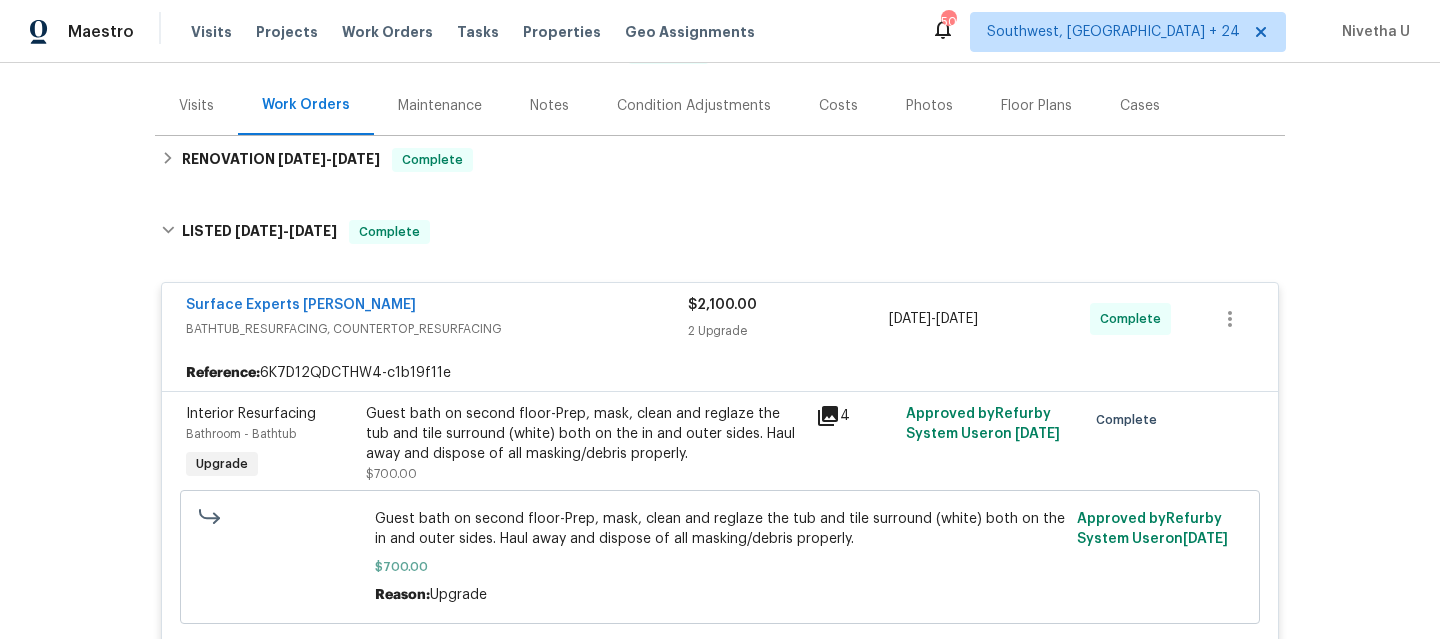click on "Surface Experts [PERSON_NAME]" at bounding box center (437, 307) 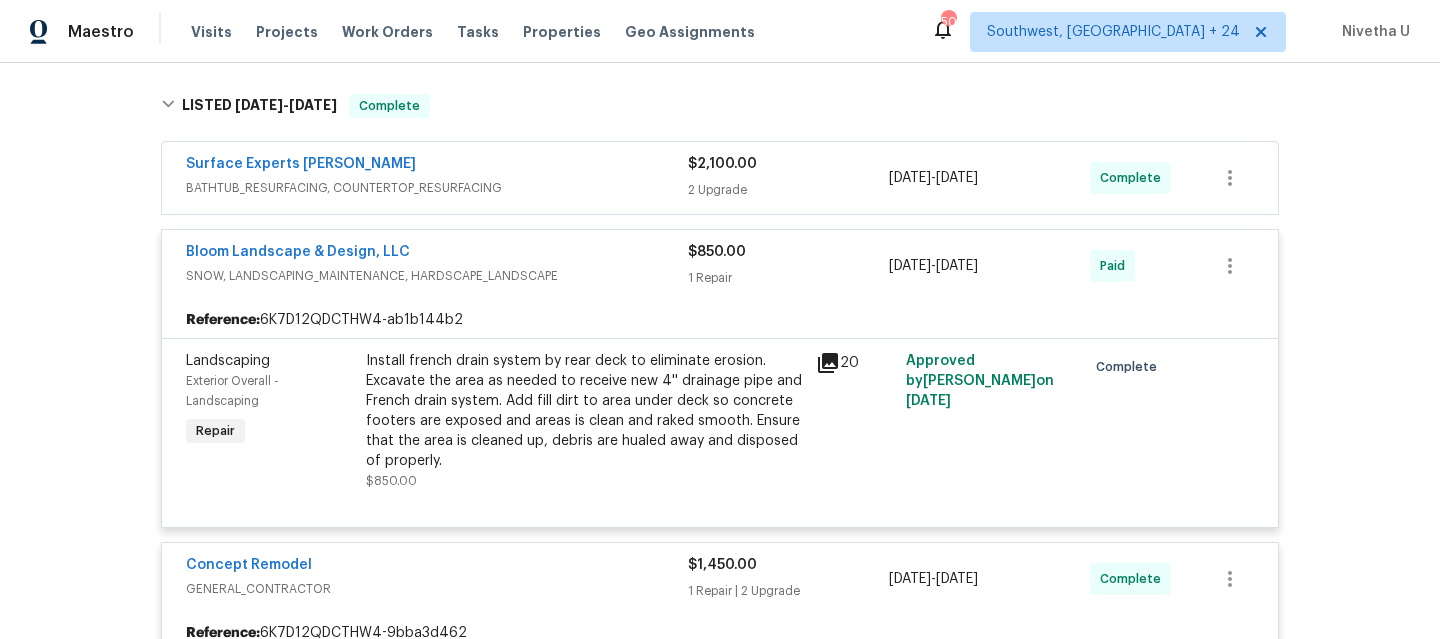 scroll, scrollTop: 494, scrollLeft: 0, axis: vertical 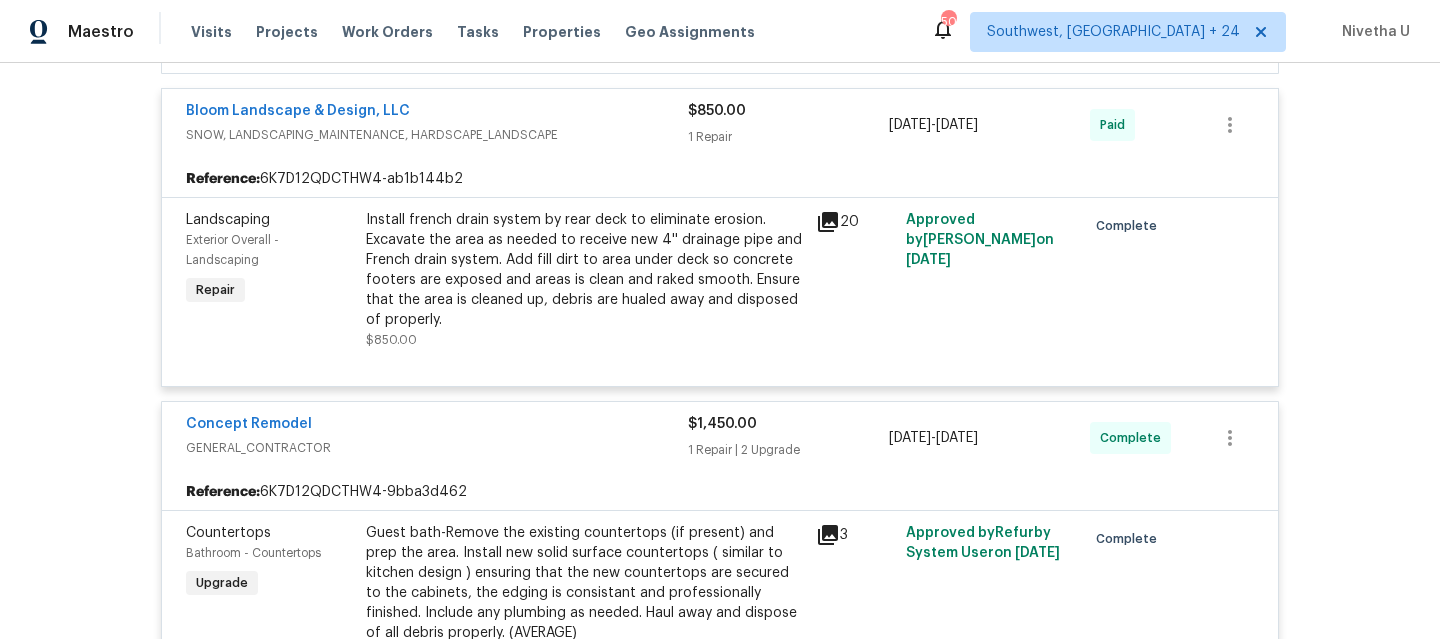 click on "GENERAL_CONTRACTOR" at bounding box center (437, 448) 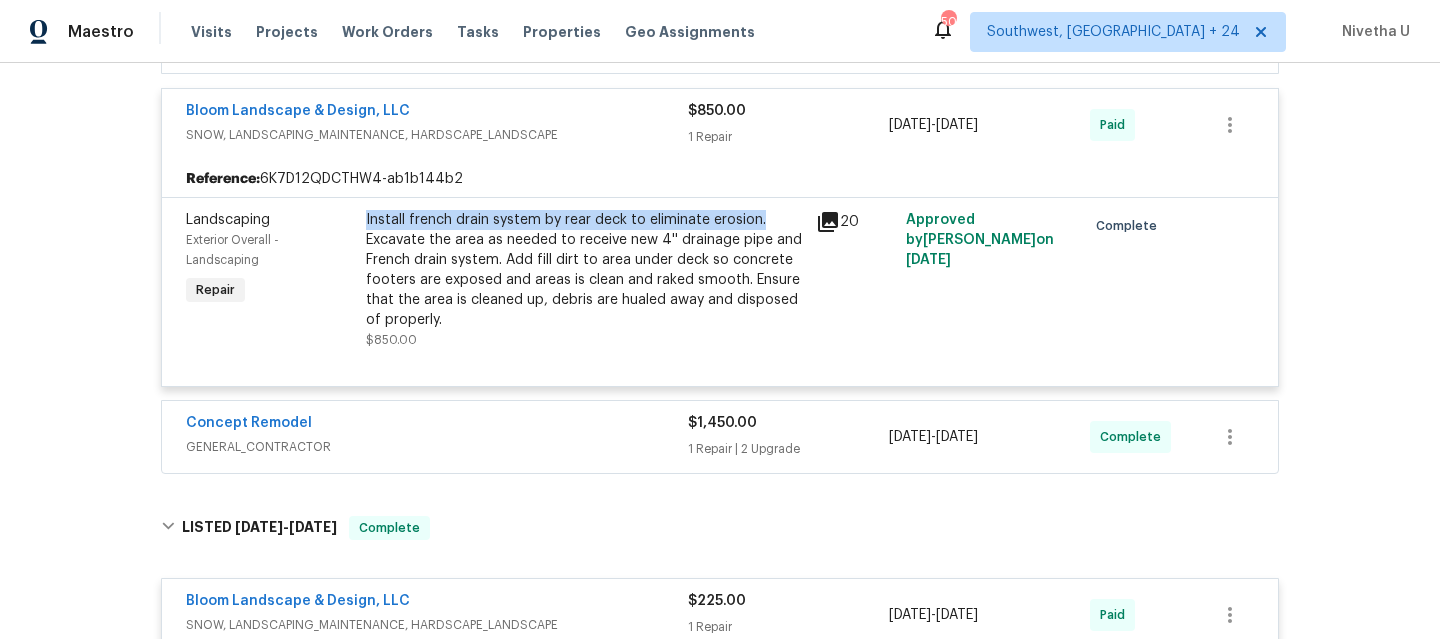 drag, startPoint x: 357, startPoint y: 215, endPoint x: 753, endPoint y: 221, distance: 396.04544 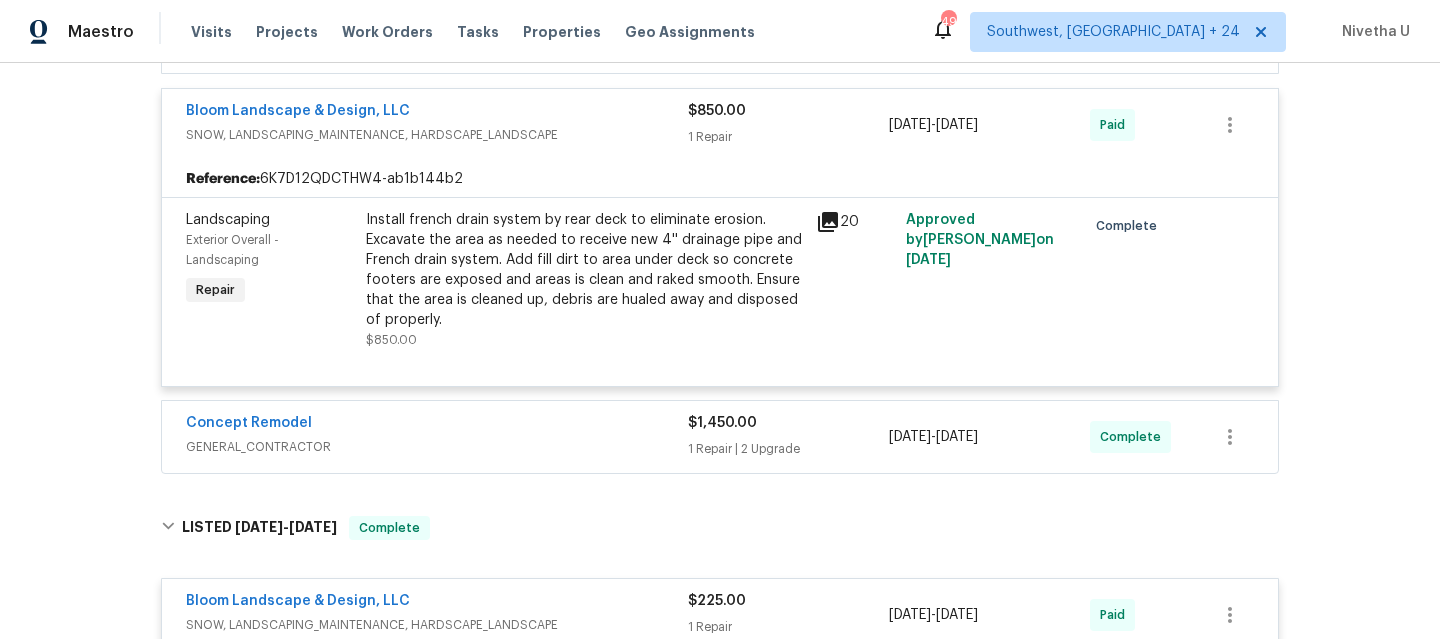 click on "Back to all projects [STREET_ADDRESS] 5 Beds | 3 1/2 Baths | Total: 3028 ft² | Above Grade: 3028 ft² | Basement Finished: N/A | 1992 Not seen [DATE] Mark Seen Actions Last Visit Date [DATE]  by  [PERSON_NAME]   Project Renovation   [DATE]  -  [DATE] Complete Visits Work Orders Maintenance Notes Condition Adjustments Costs Photos Floor Plans Cases RENOVATION   [DATE]  -  [DATE] Complete Centralized Purchasing PAINTING, APPLIANCE, CABINETS, OD_SELECT $49.68 1 Repair [DATE]  -  [DATE] Complete LISTED   [DATE]  -  [DATE] Complete Surface Experts [PERSON_NAME] BATHTUB_RESURFACING, COUNTERTOP_RESURFACING $2,100.00 2 Upgrade [DATE]  -  [DATE] Complete Bloom Landscape & Design, LLC SNOW, LANDSCAPING_MAINTENANCE, HARDSCAPE_LANDSCAPE $850.00 1 Repair [DATE]  -  [DATE] Paid Reference:  6K7D12QDCTHW4-ab1b144b2 Landscaping Exterior Overall - Landscaping Repair $850.00   20 Approved by  [PERSON_NAME]  on   [DATE] Complete Concept Remodel GENERAL_CONTRACTOR $1,450.00 1 Repair | 2 Upgrade [DATE]" at bounding box center (720, 351) 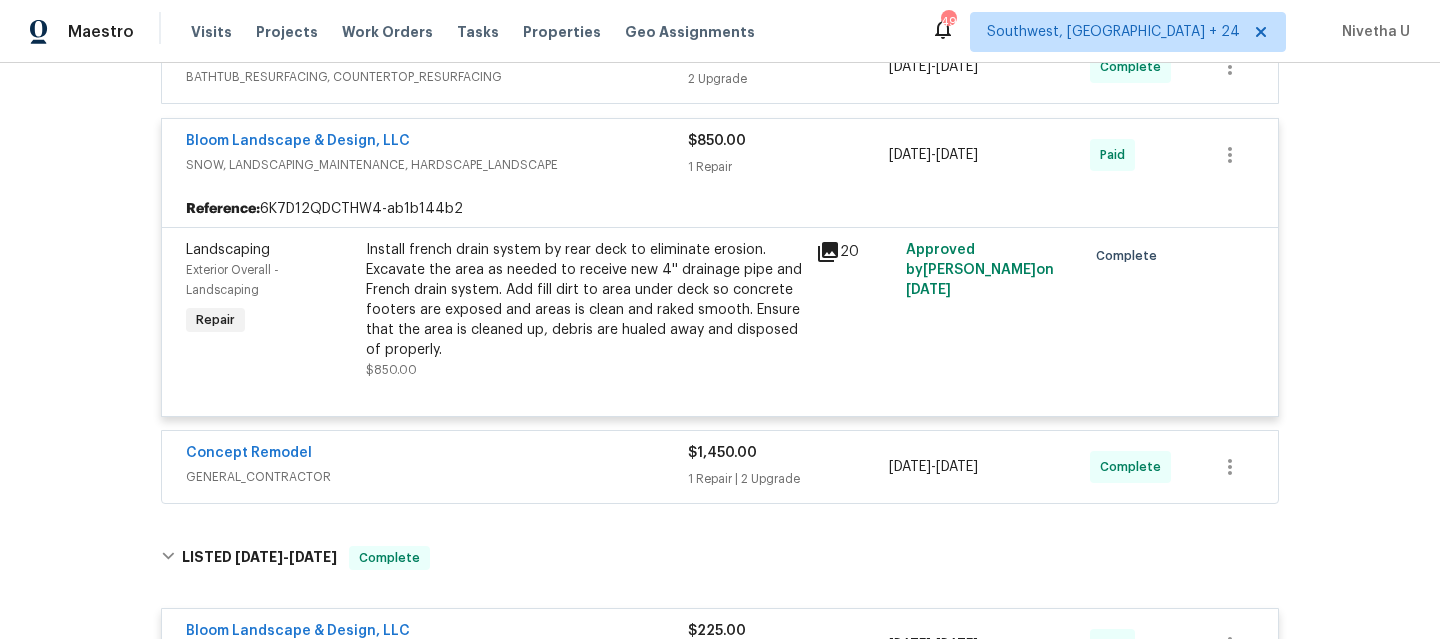 click on "SNOW, LANDSCAPING_MAINTENANCE, HARDSCAPE_LANDSCAPE" at bounding box center [437, 165] 